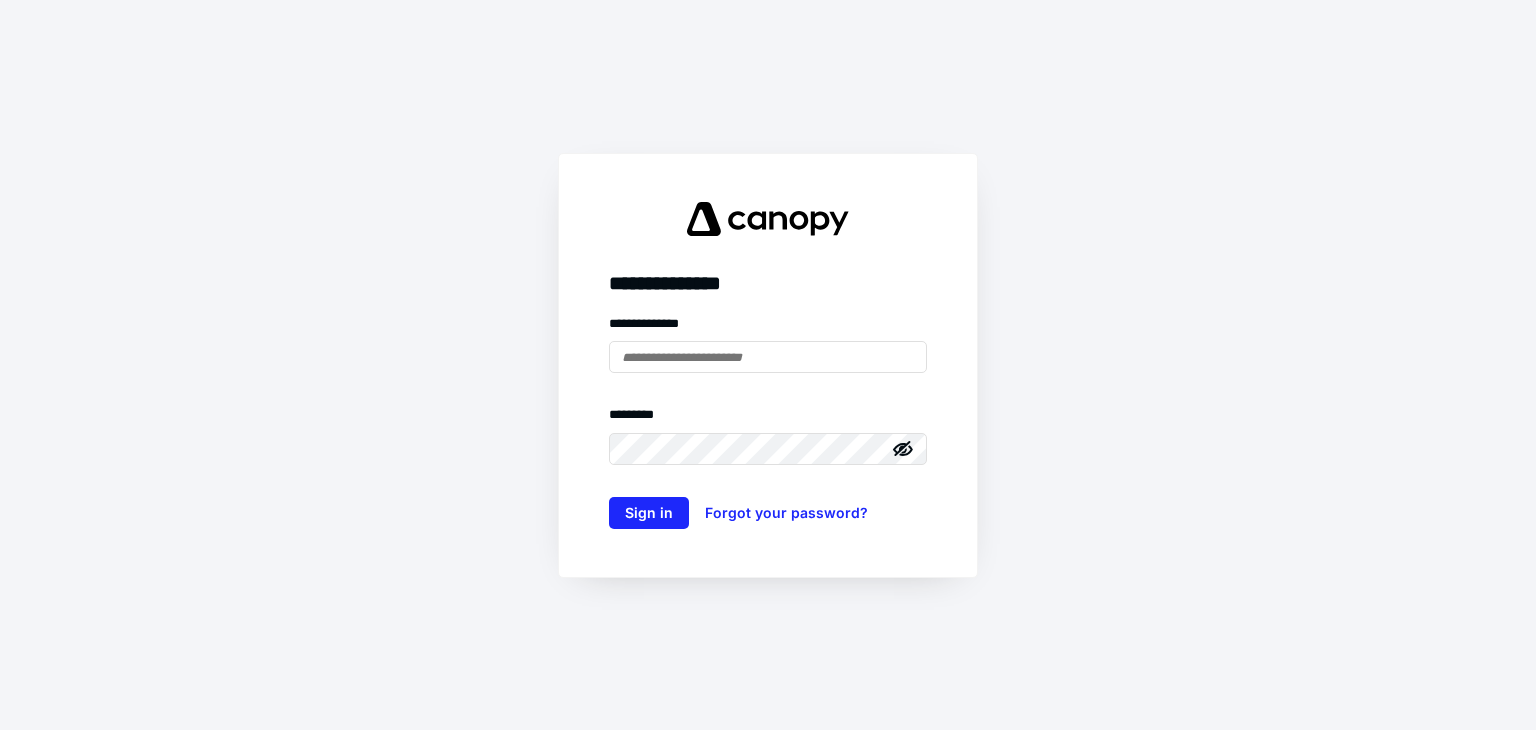 scroll, scrollTop: 0, scrollLeft: 0, axis: both 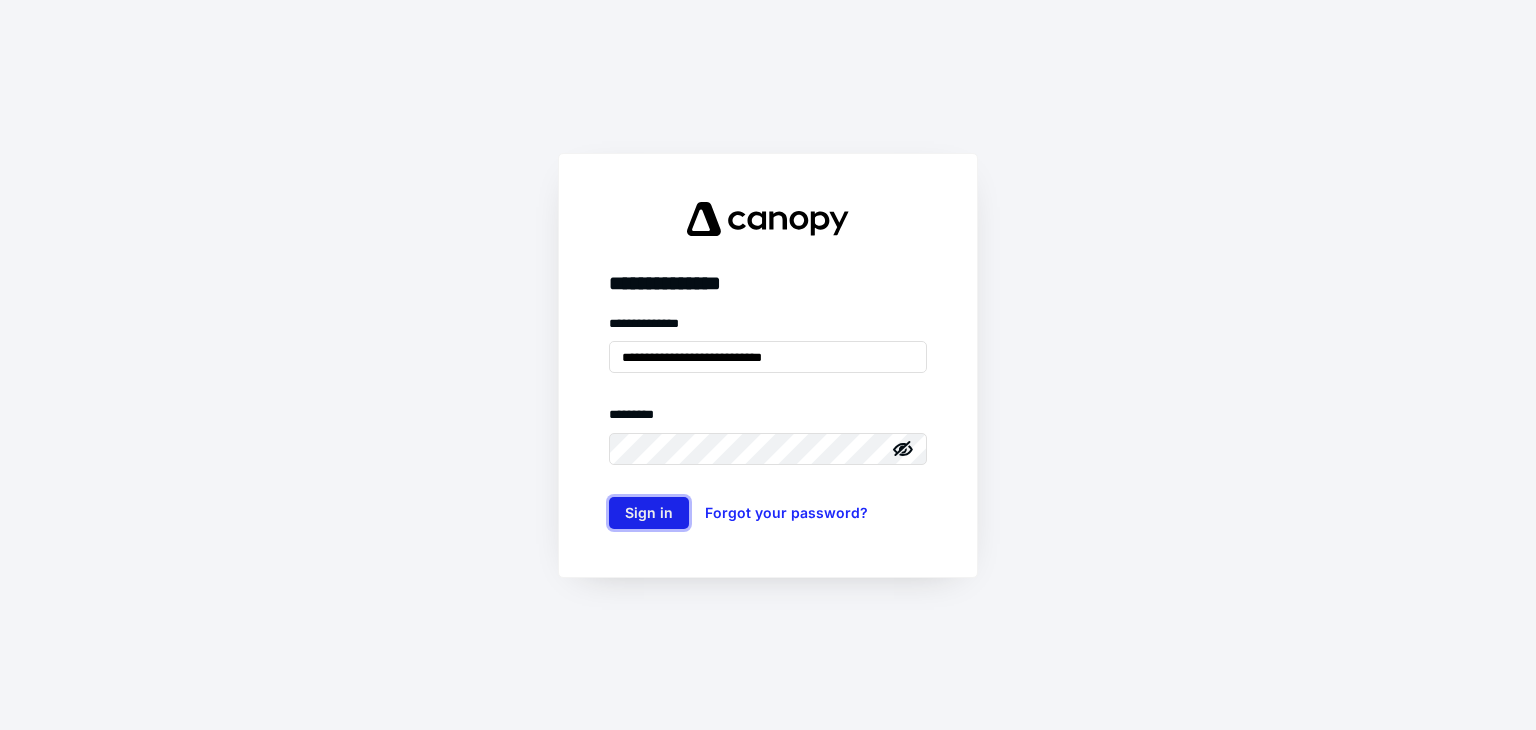 click on "Sign in" at bounding box center (649, 513) 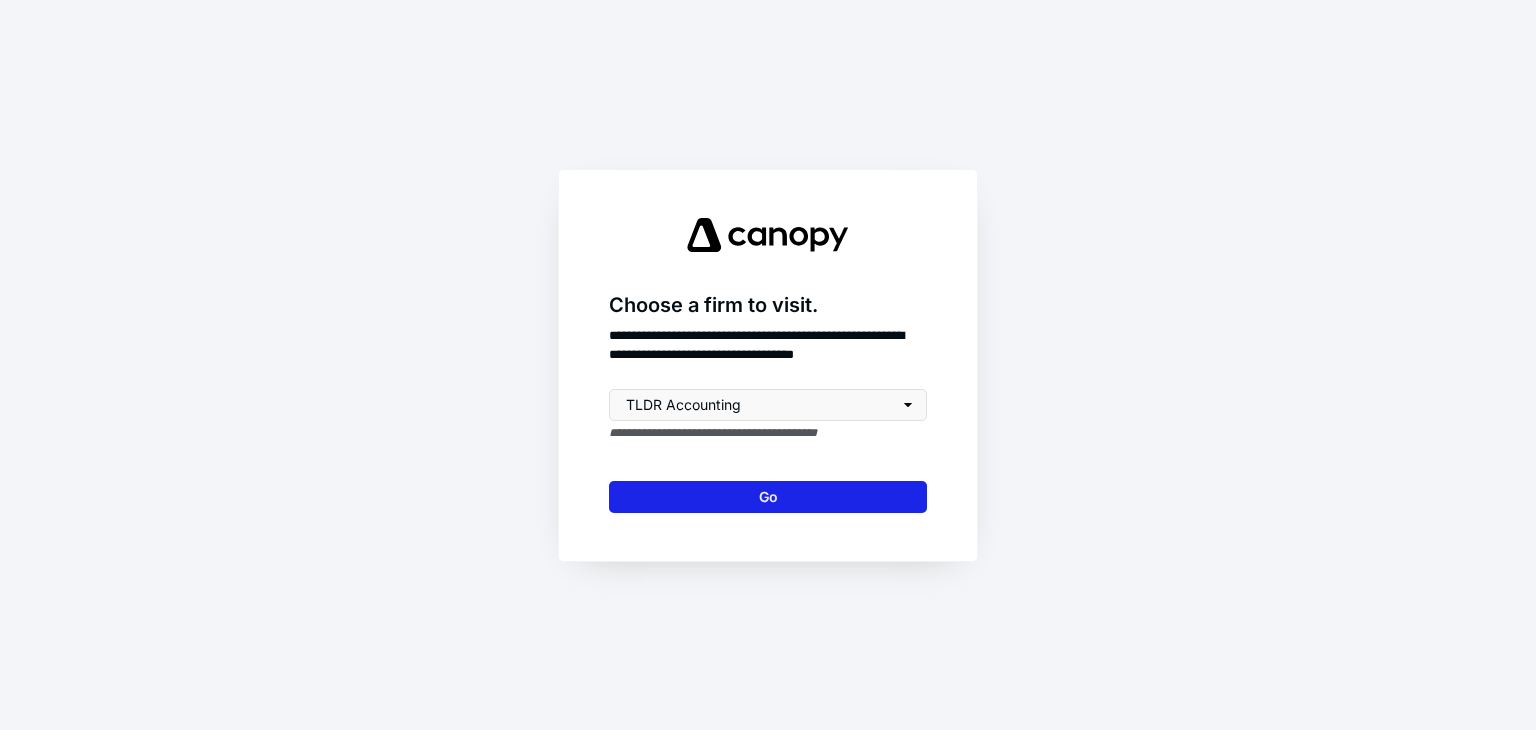 click on "Go" at bounding box center [768, 497] 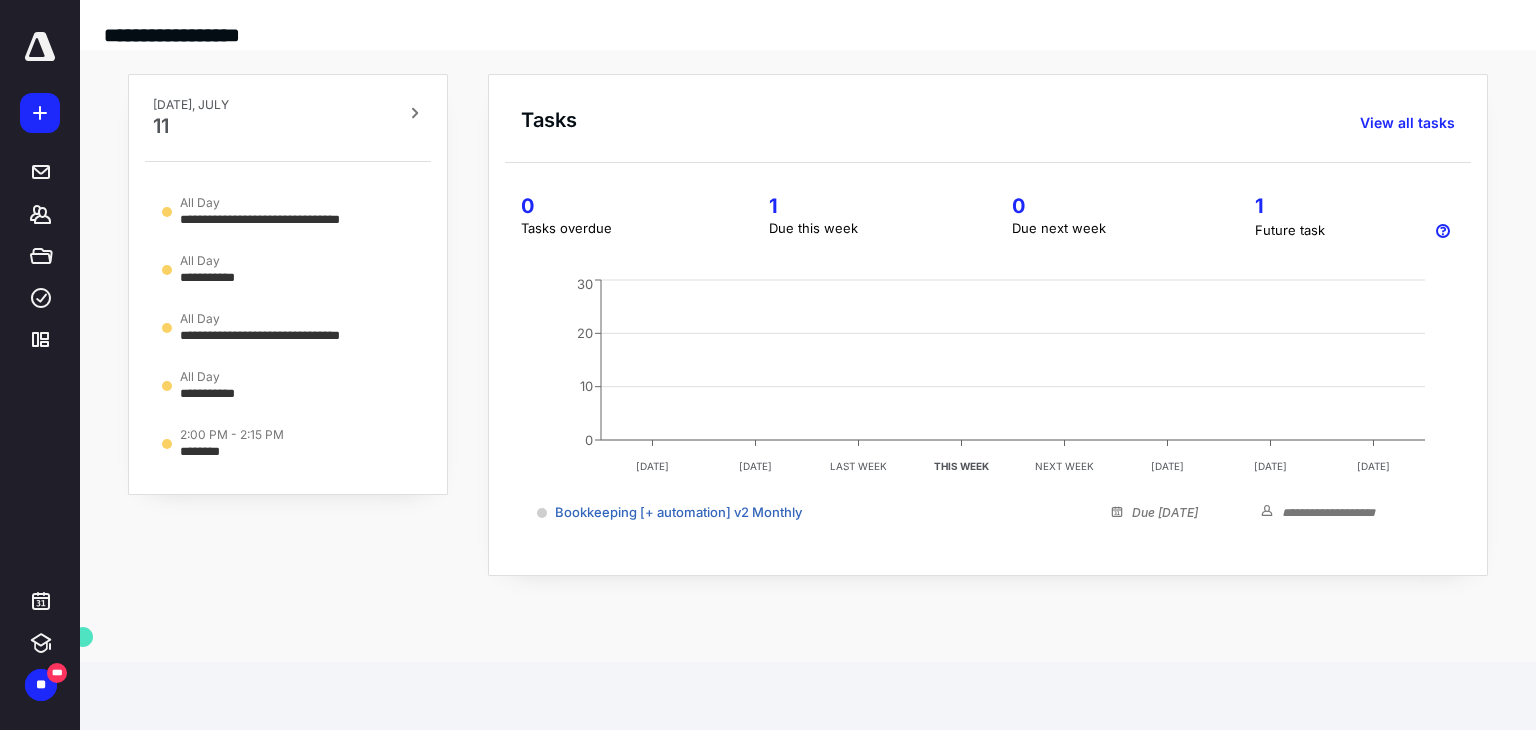 scroll, scrollTop: 0, scrollLeft: 0, axis: both 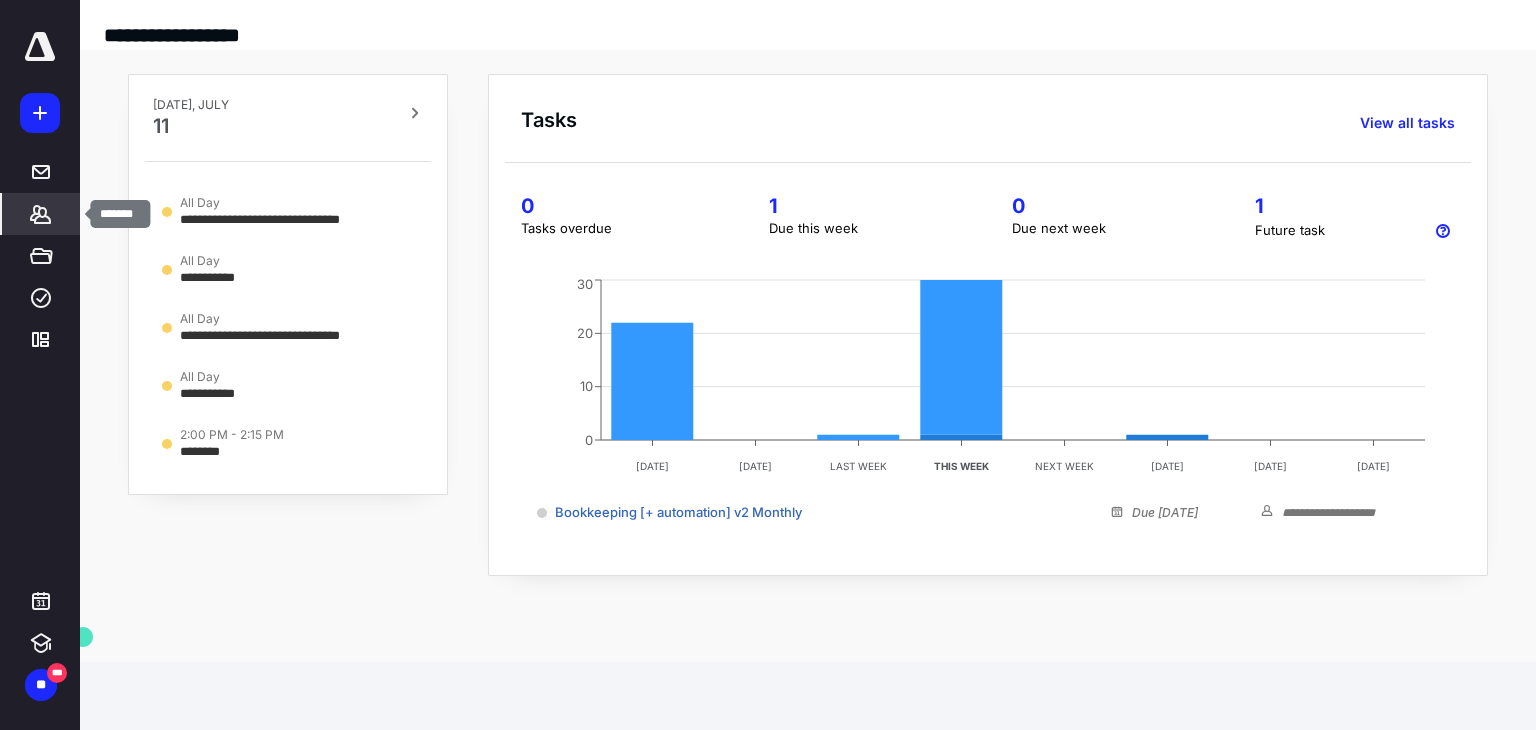 click 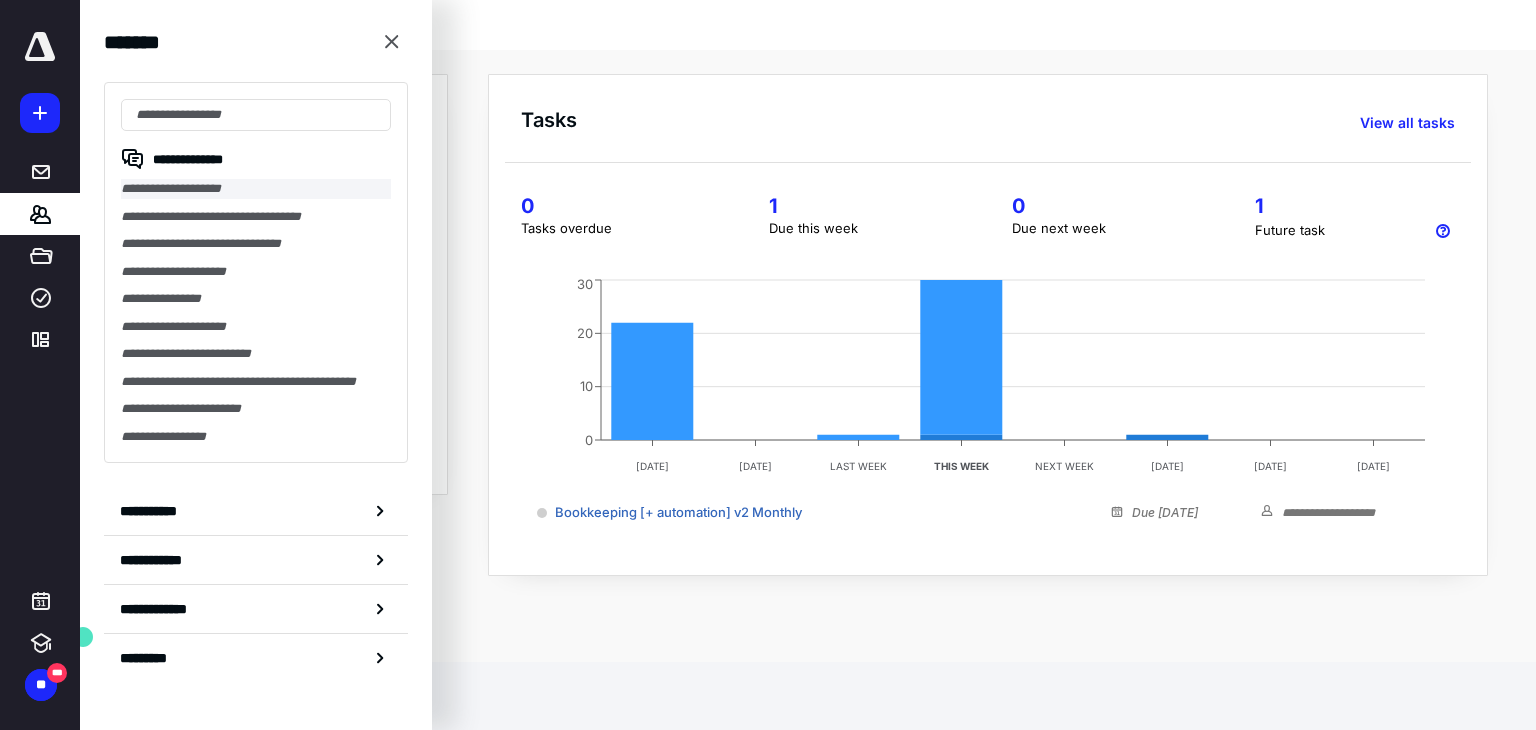 click on "**********" at bounding box center [256, 189] 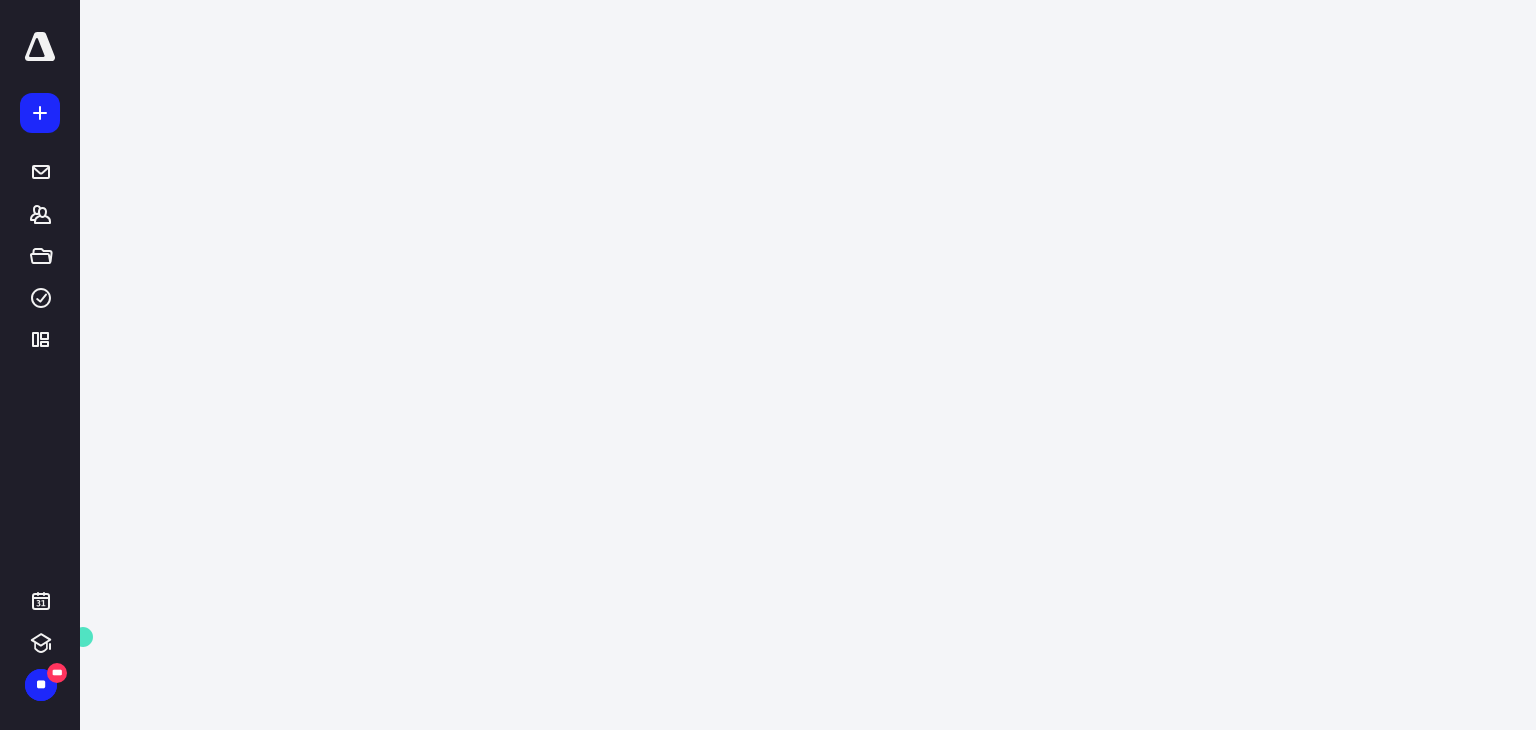 click at bounding box center [-96, 365] 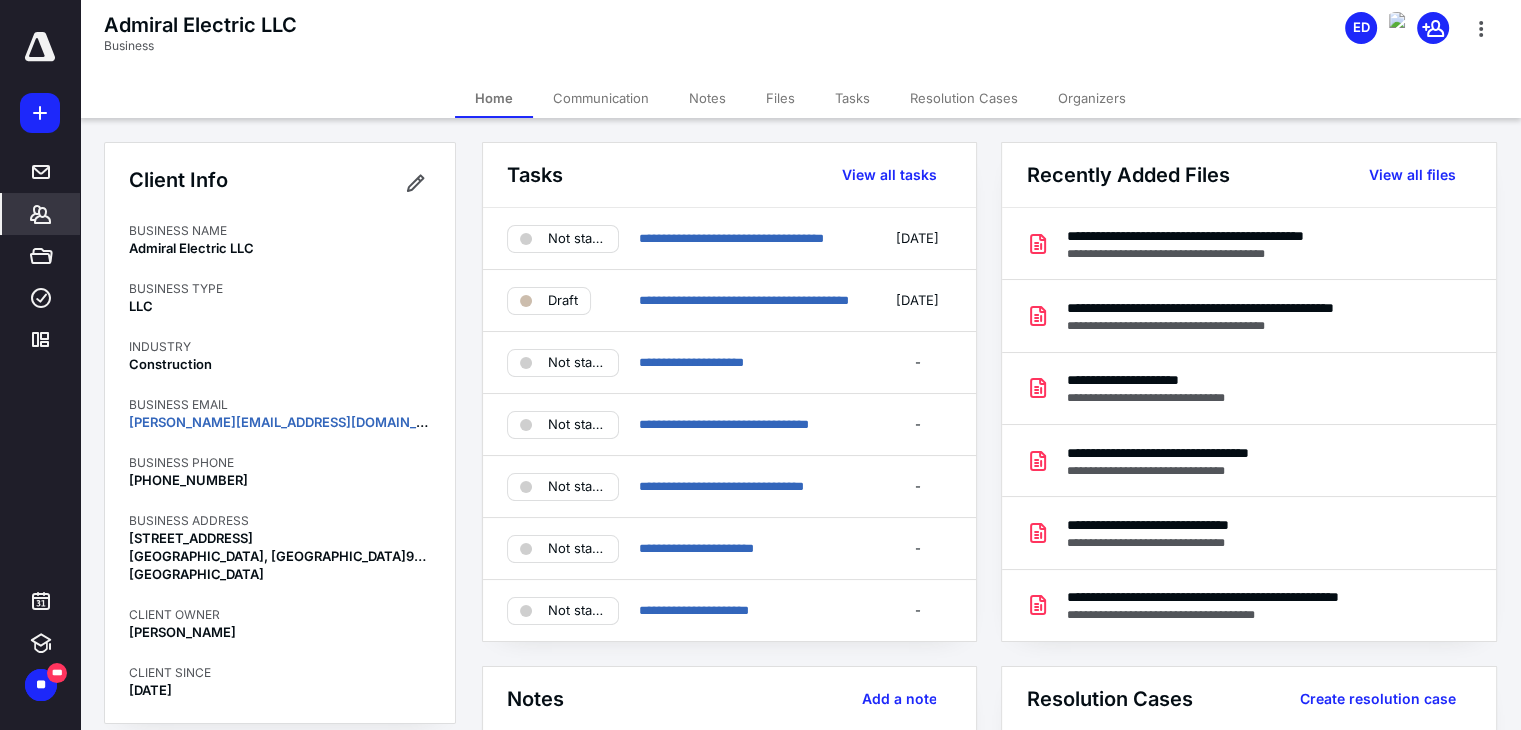 click on "Communication" at bounding box center [601, 98] 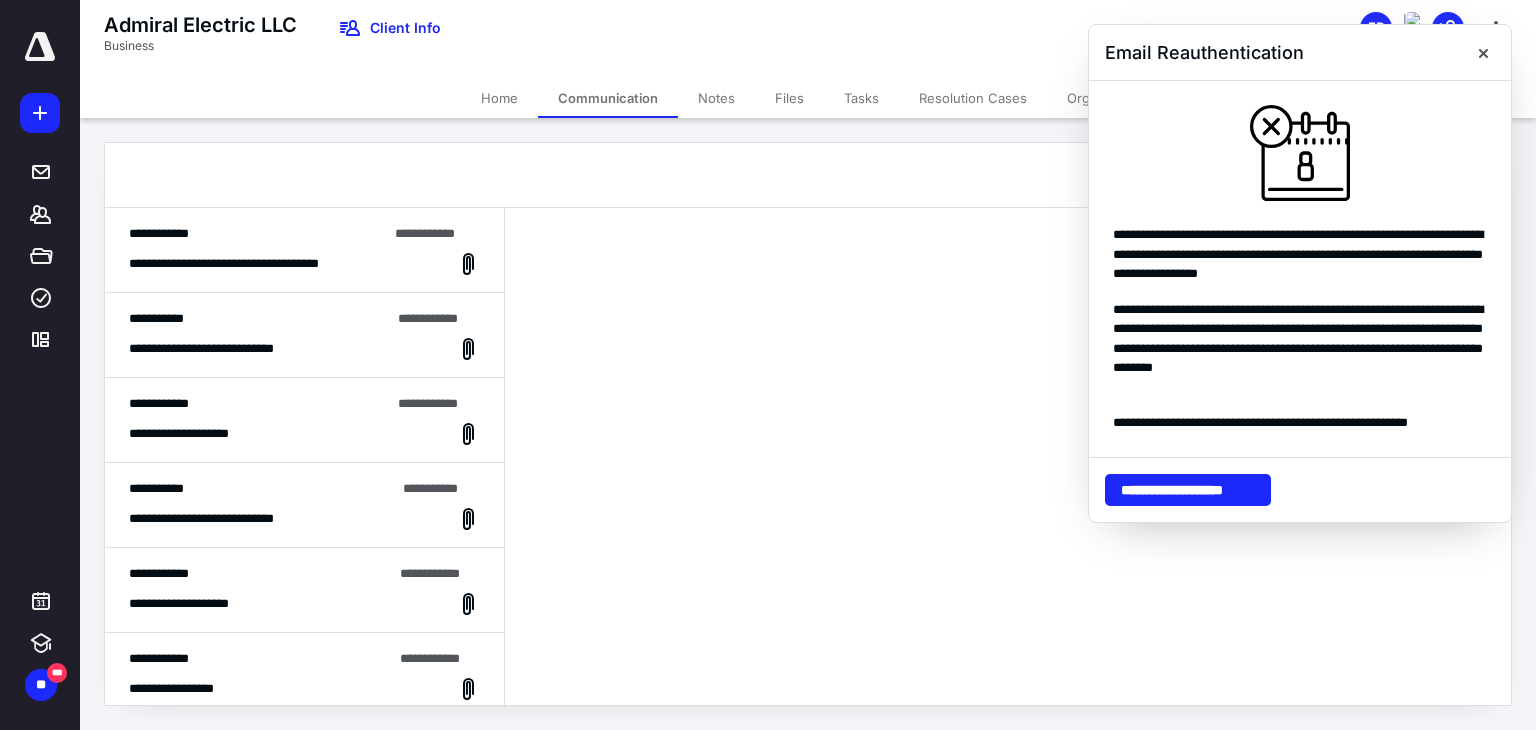 click on "**********" at bounding box center (304, 250) 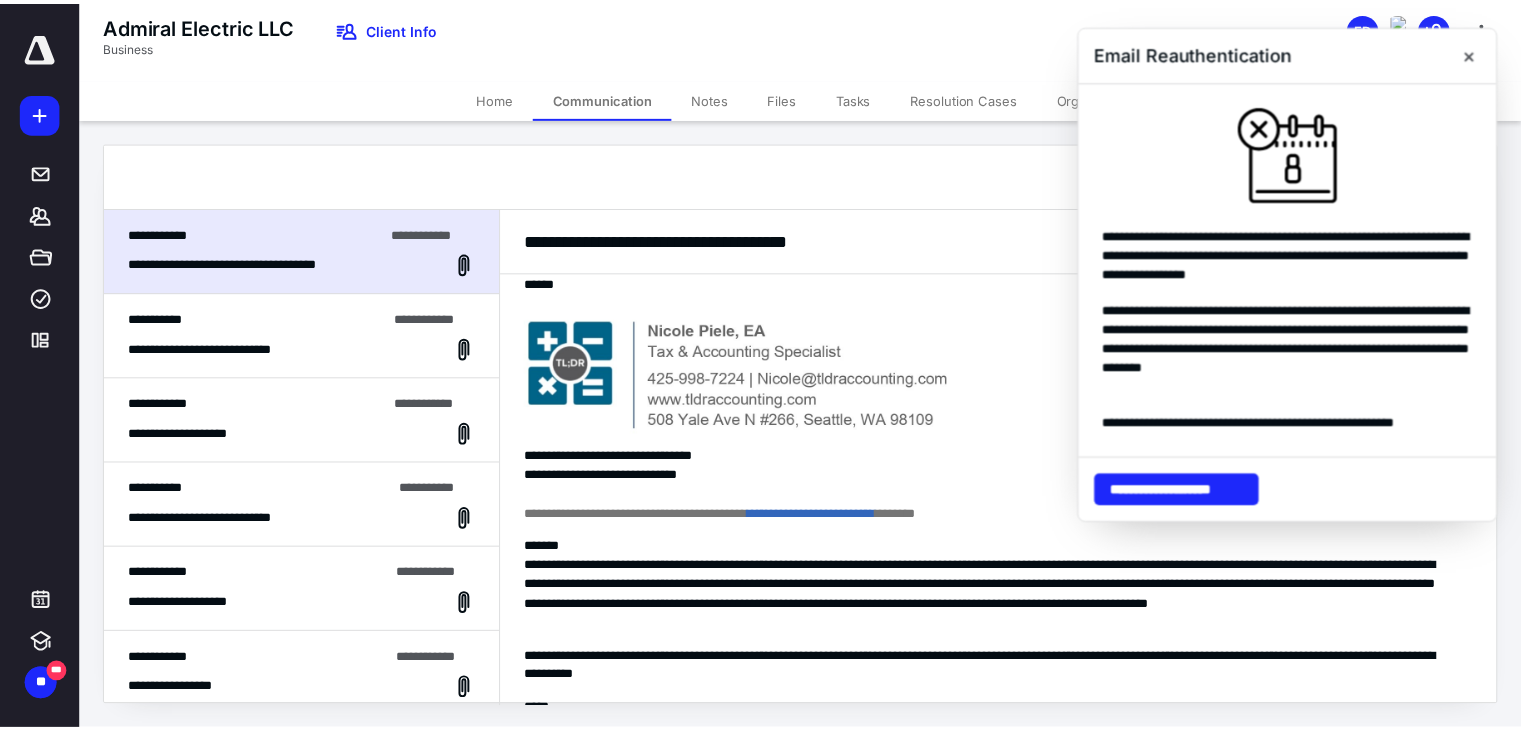 scroll, scrollTop: 1836, scrollLeft: 0, axis: vertical 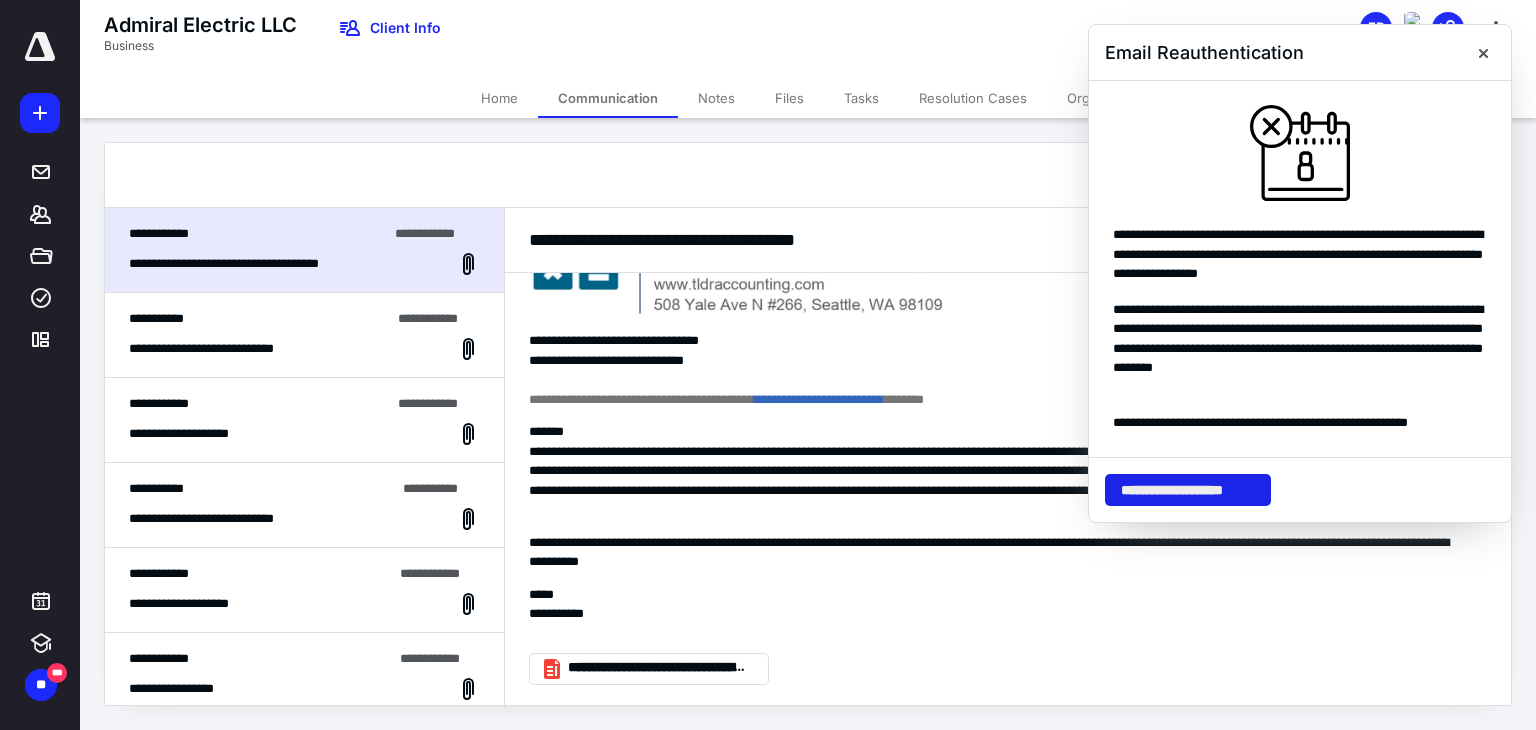 click on "**********" at bounding box center (1188, 490) 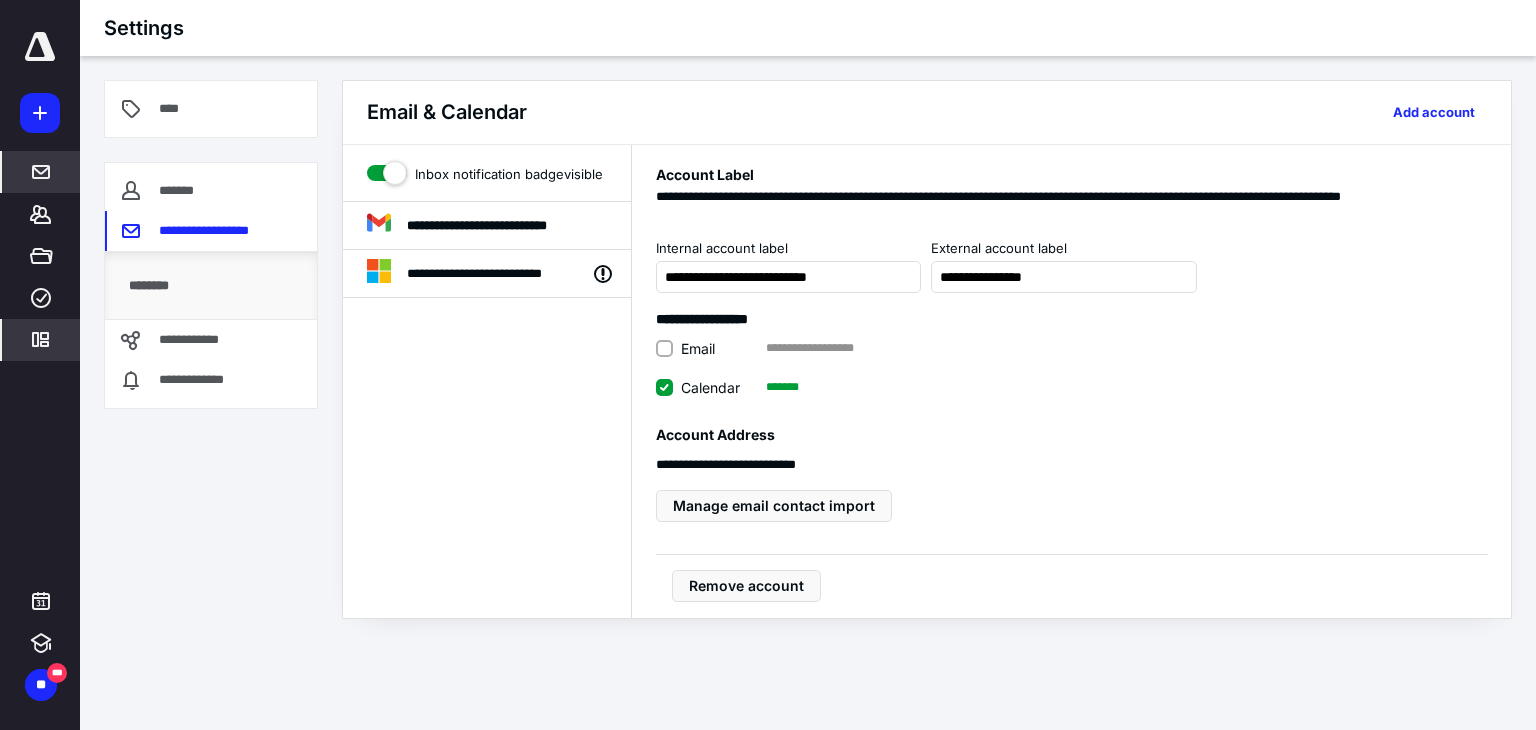 click on "*****" at bounding box center [41, 172] 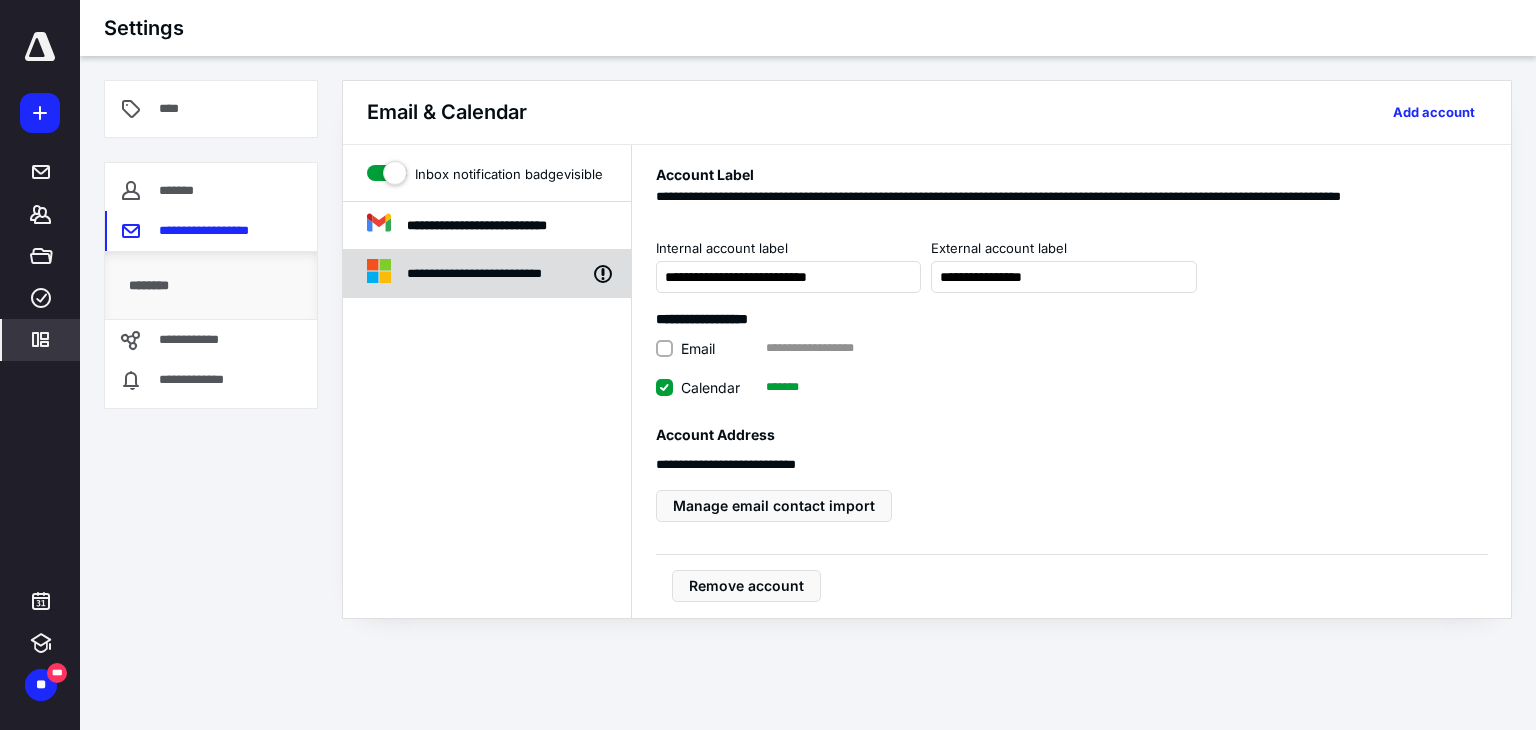 click on "**********" at bounding box center [498, 274] 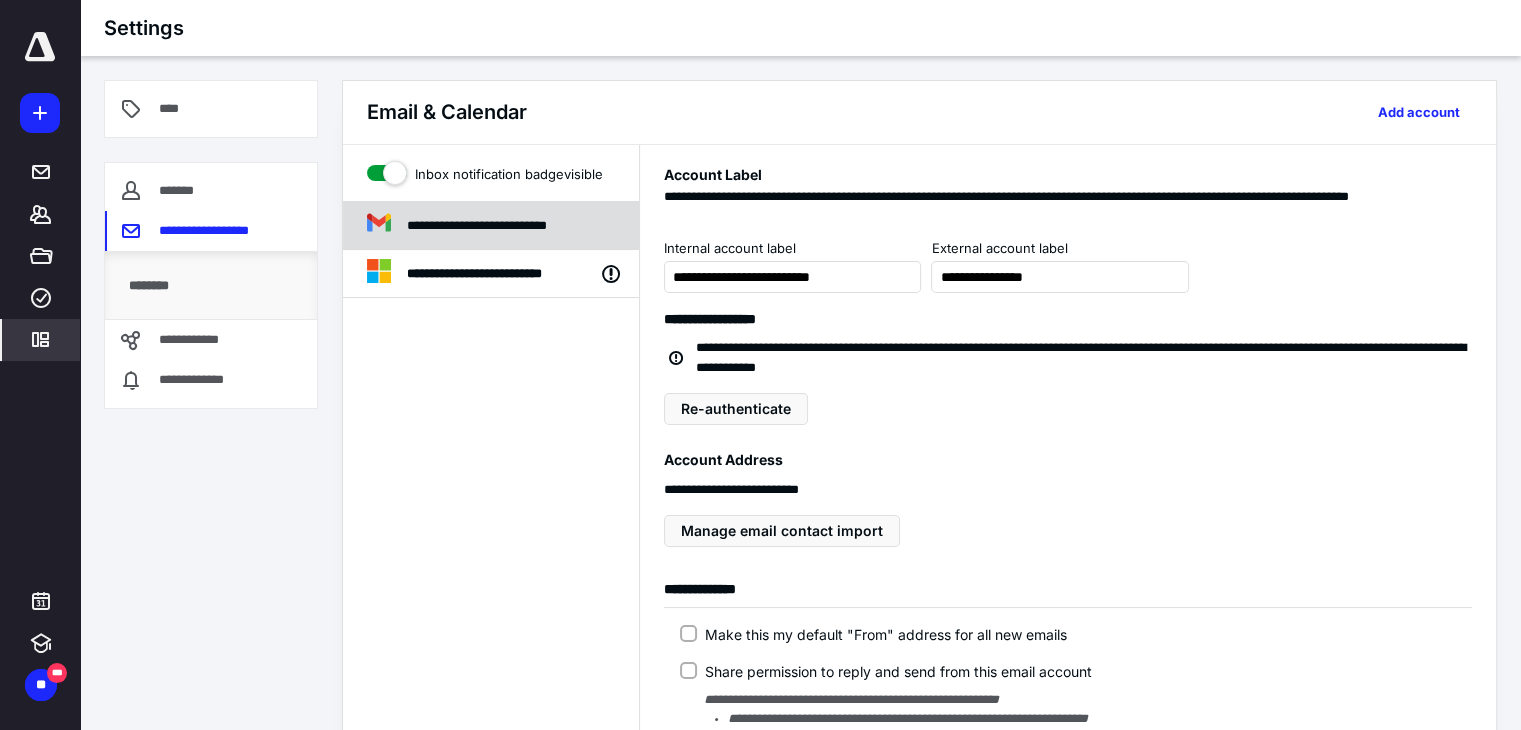 click on "**********" at bounding box center [506, 226] 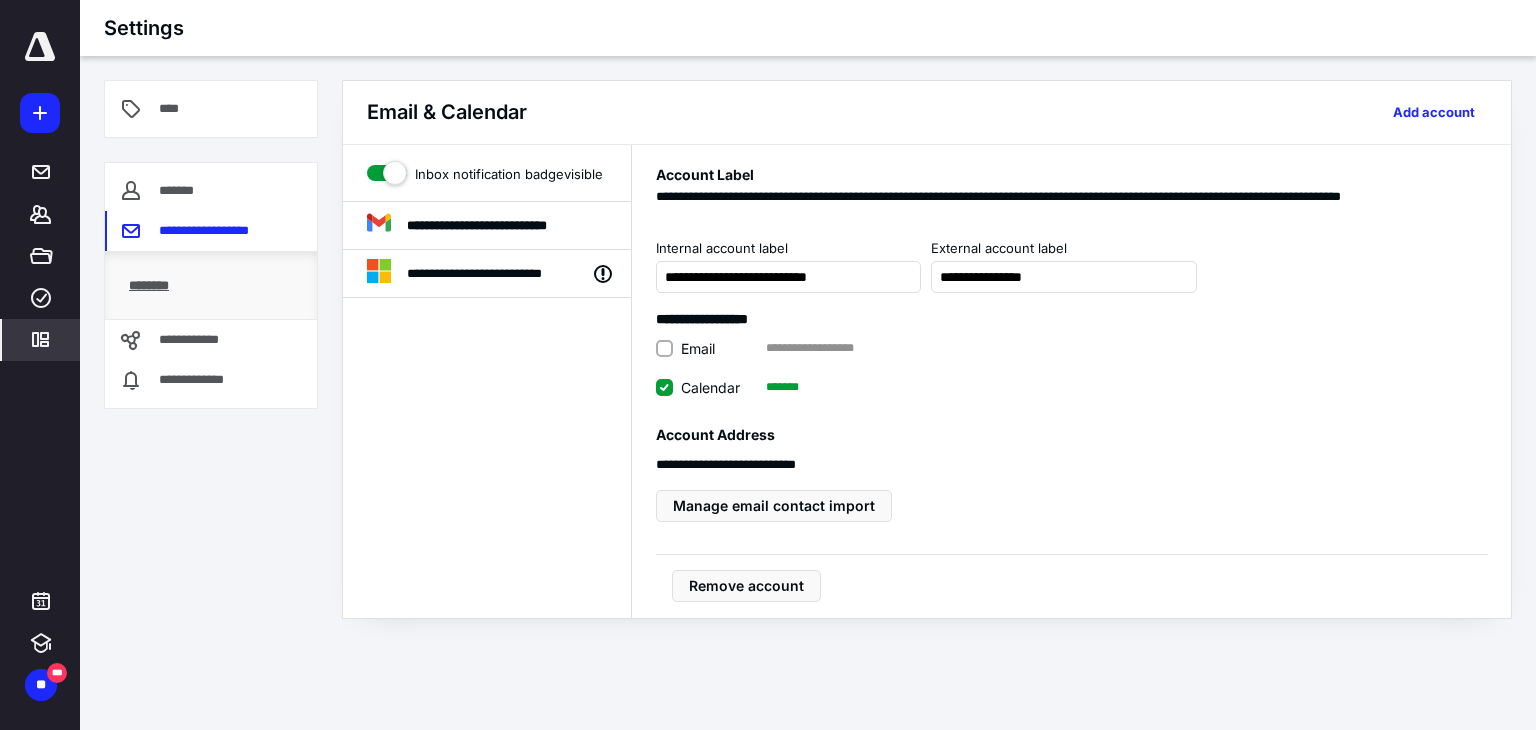click on "********" at bounding box center (211, 285) 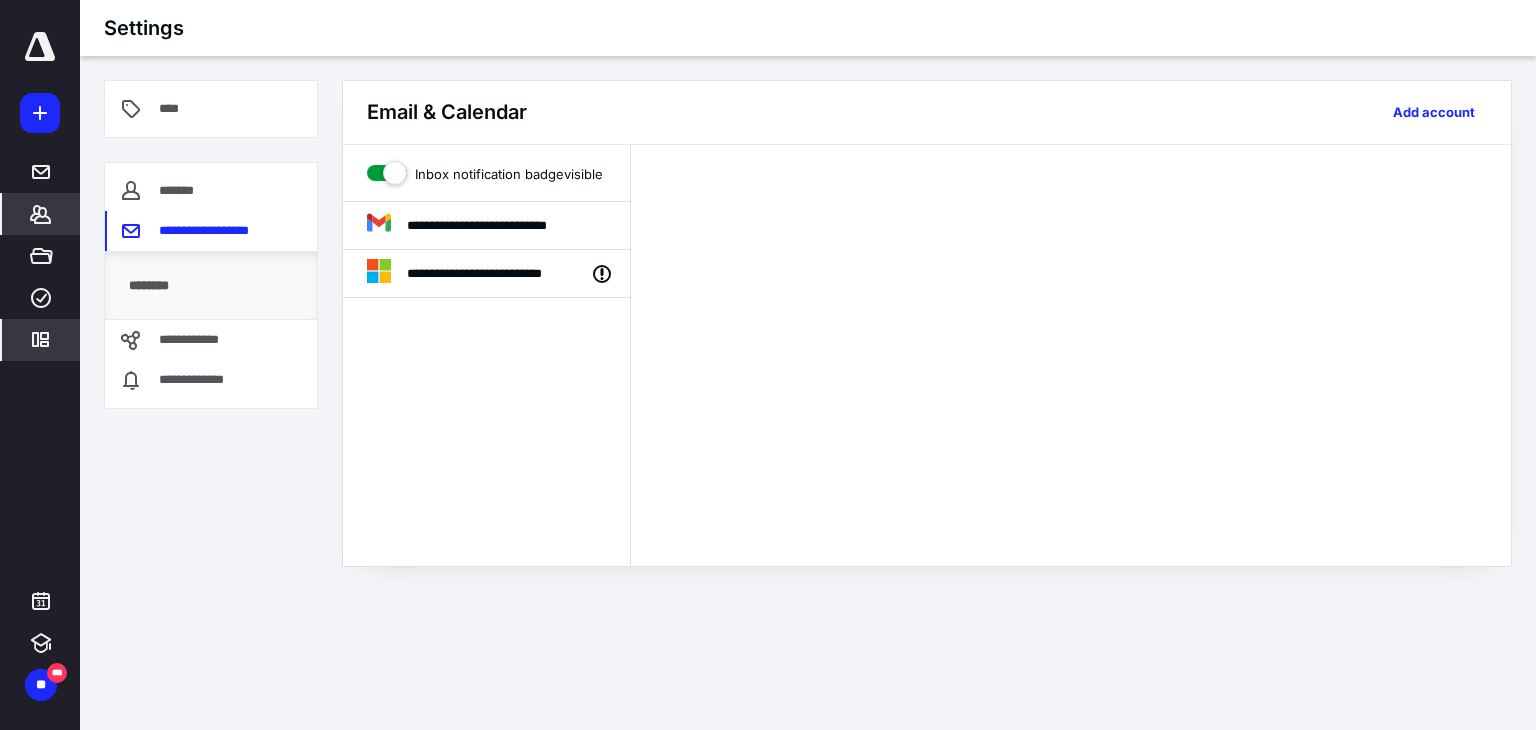 click 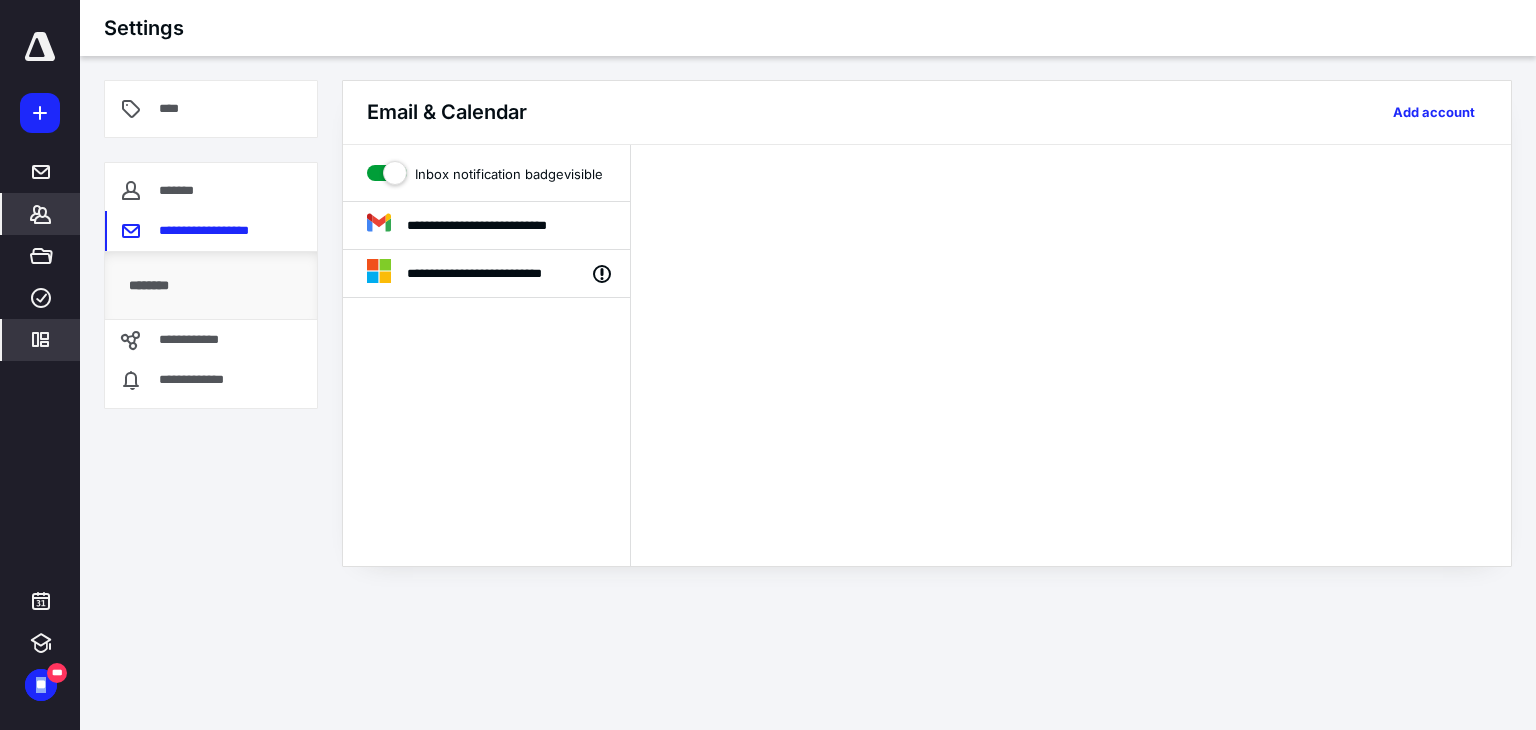 click 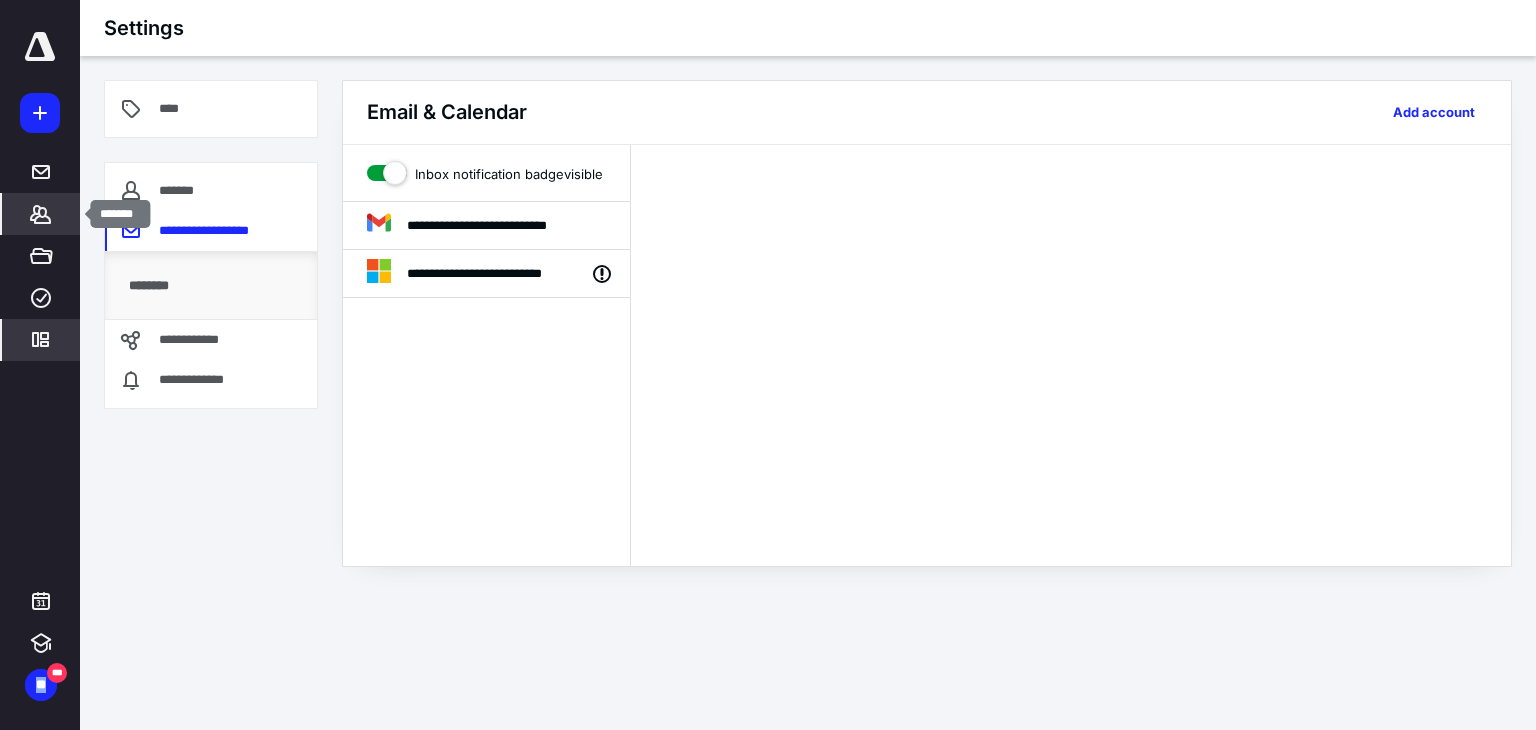 click 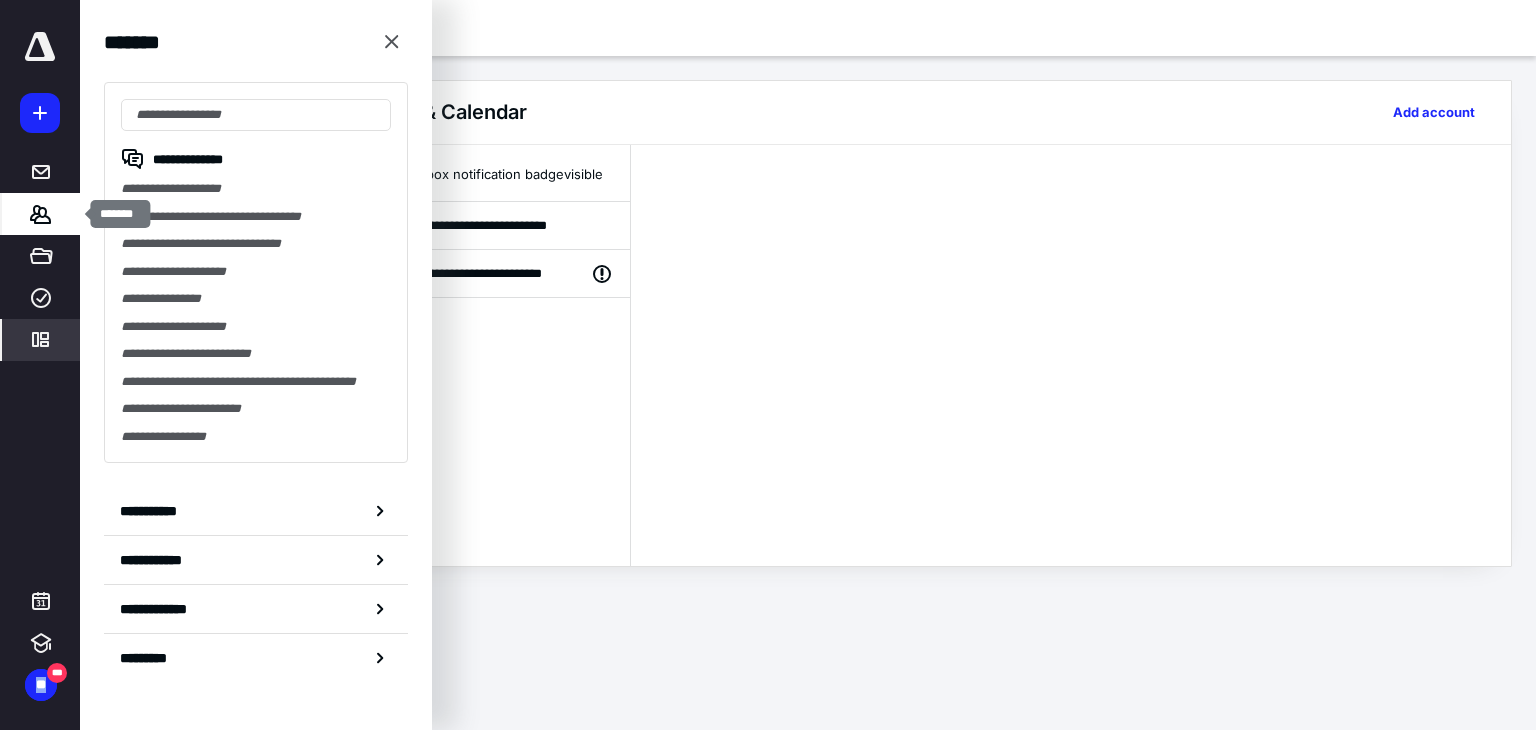 click 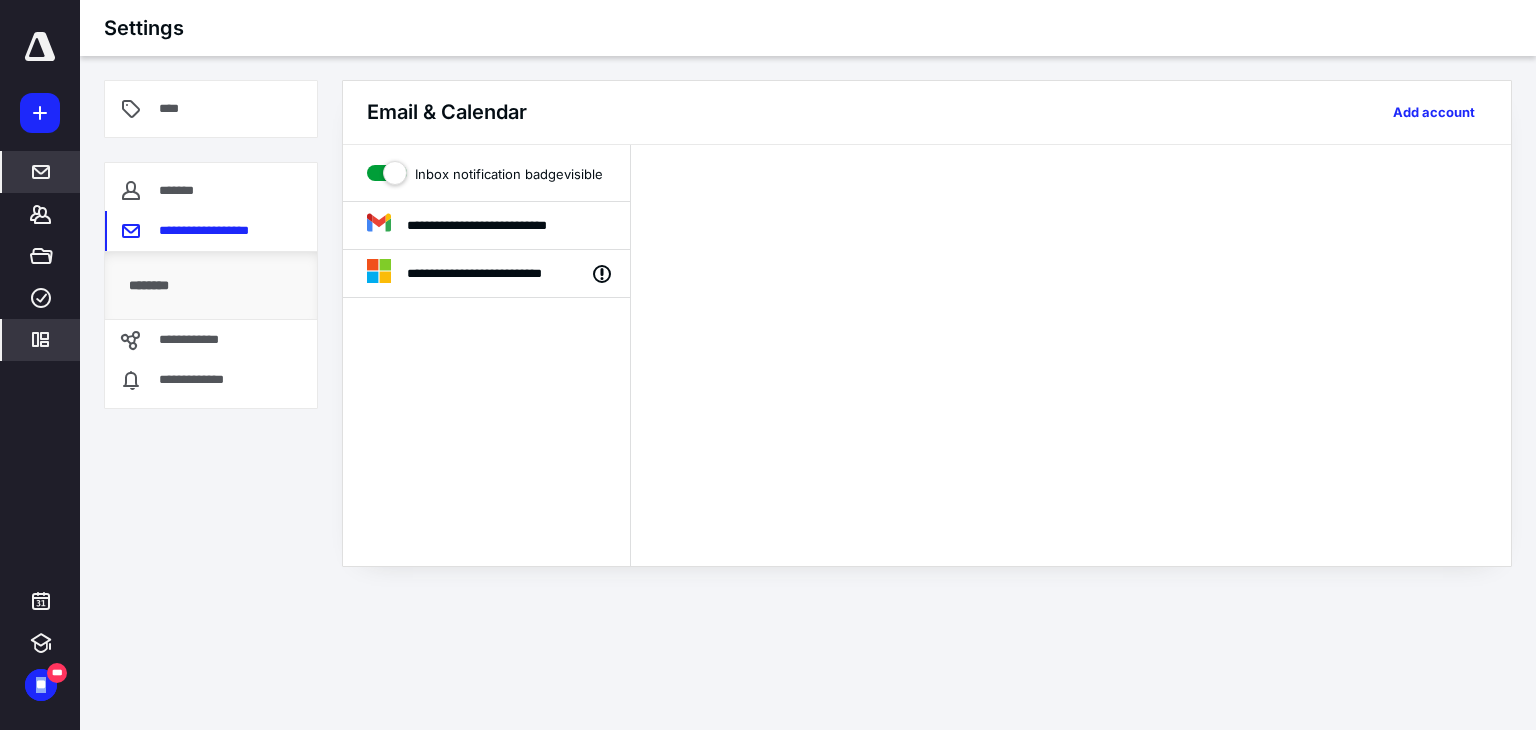 click at bounding box center [41, 172] 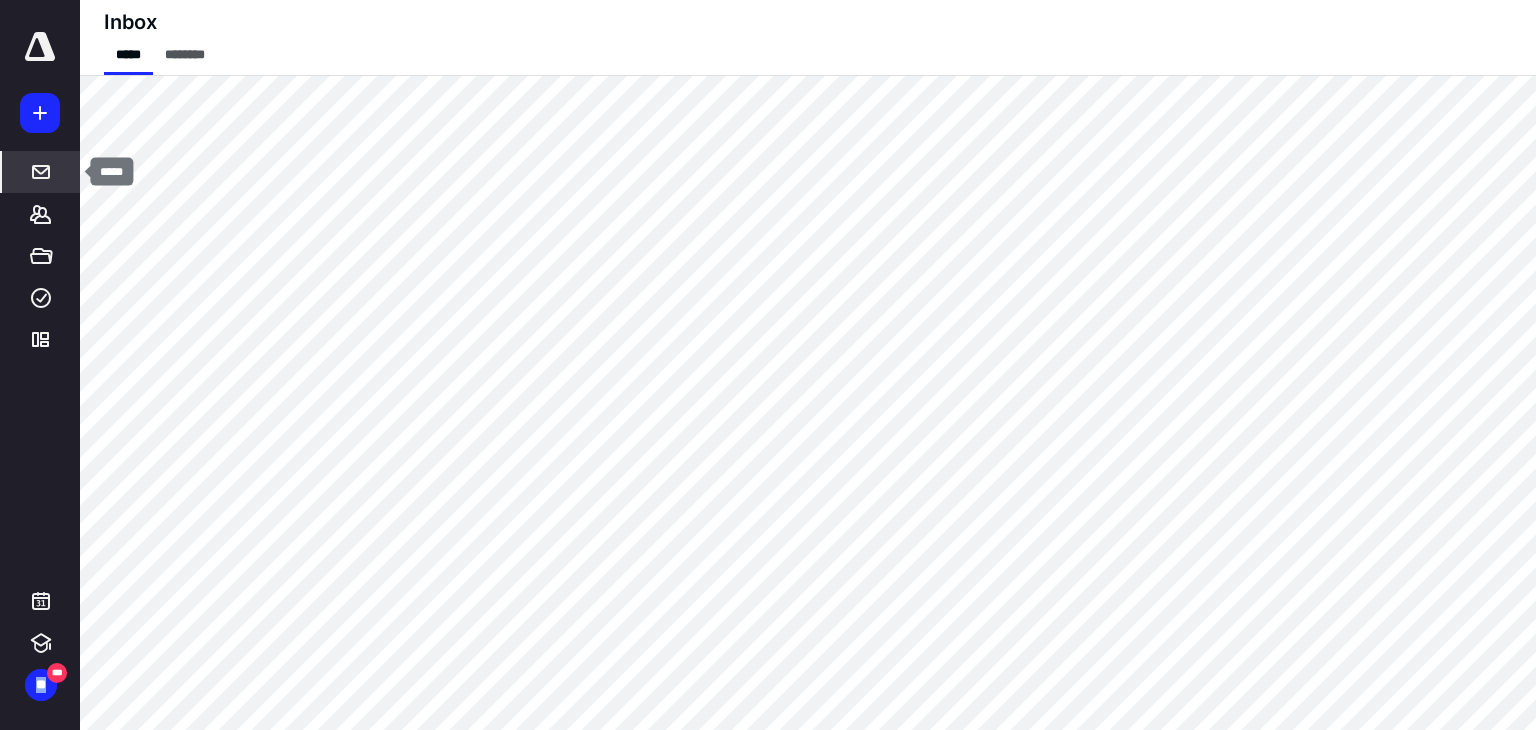 click at bounding box center (41, 172) 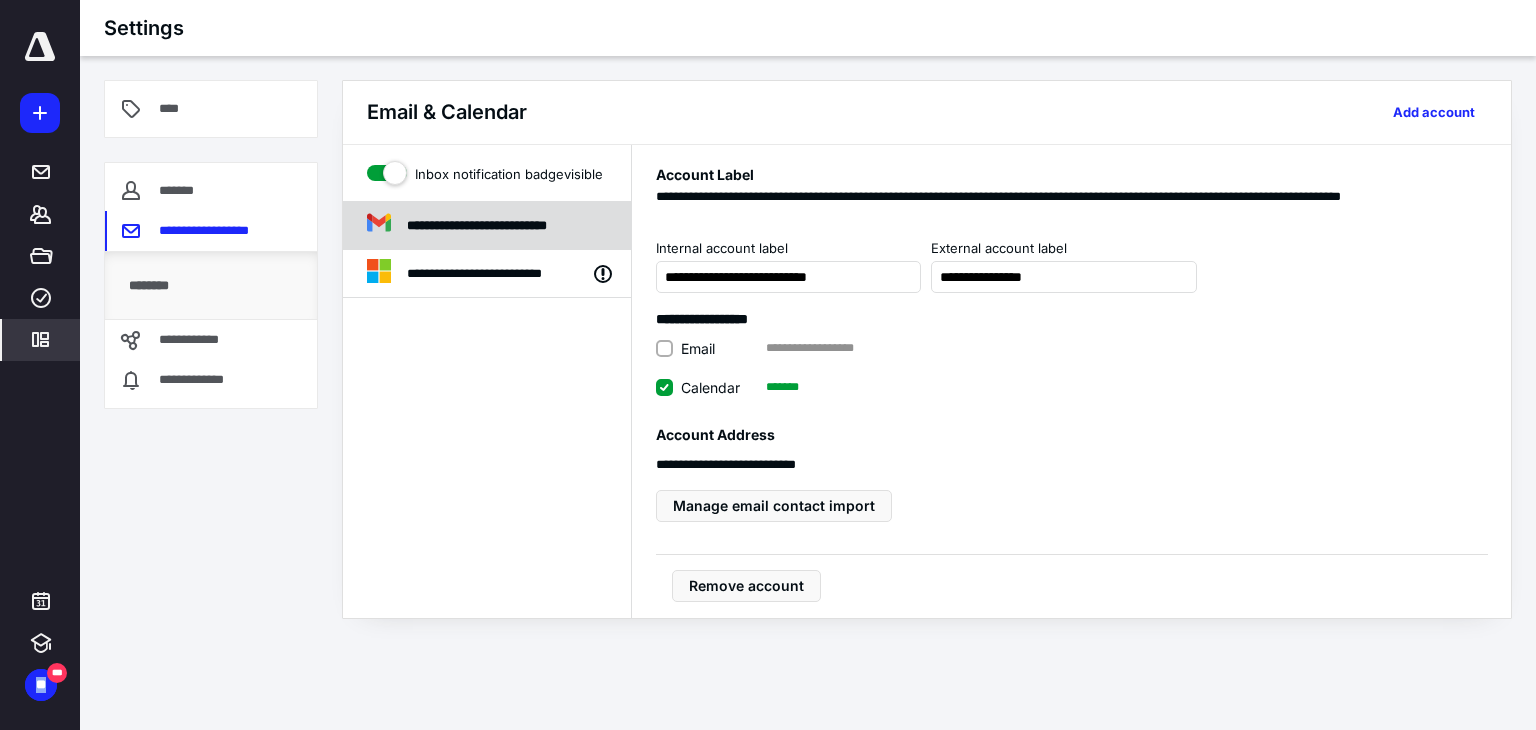 click on "**********" at bounding box center (511, 226) 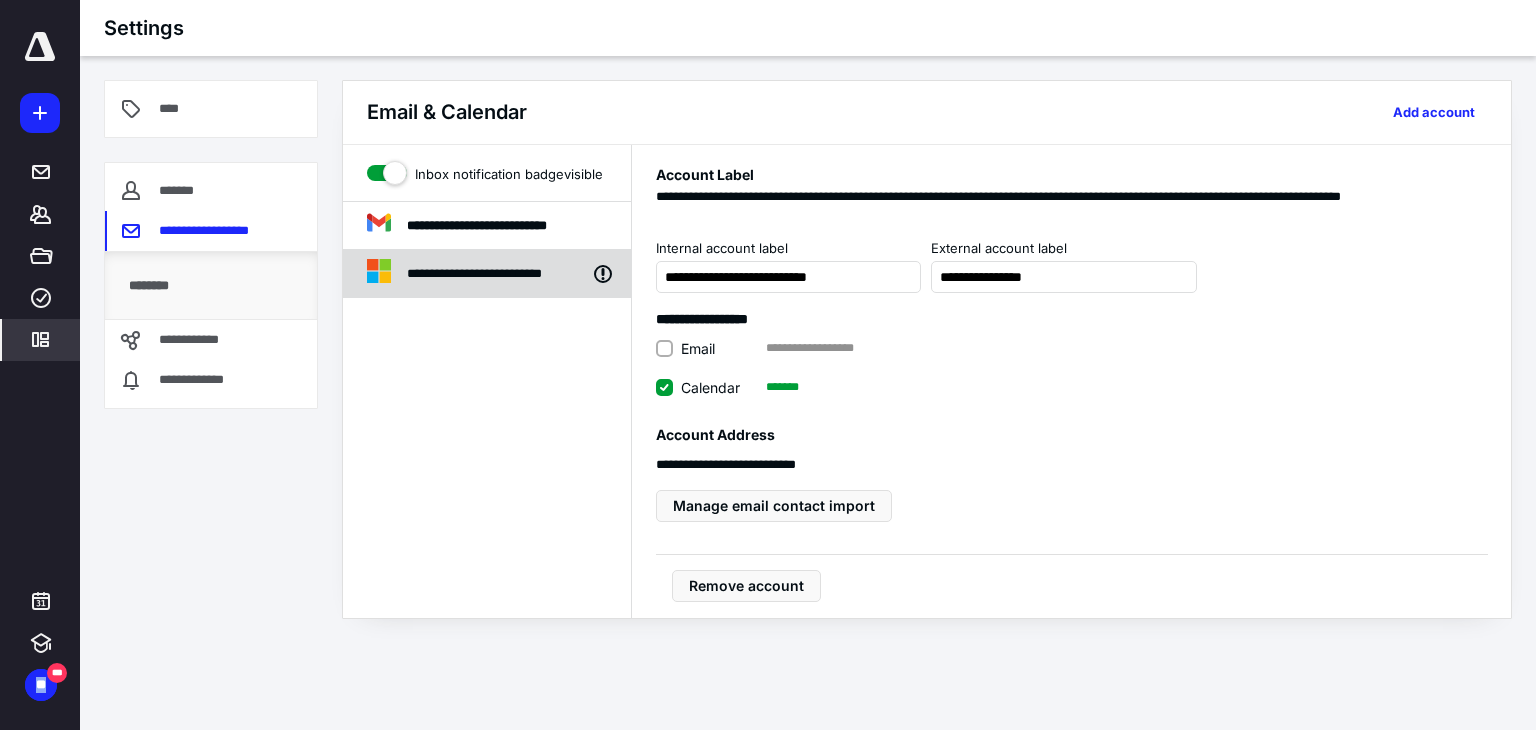 click on "**********" at bounding box center [498, 274] 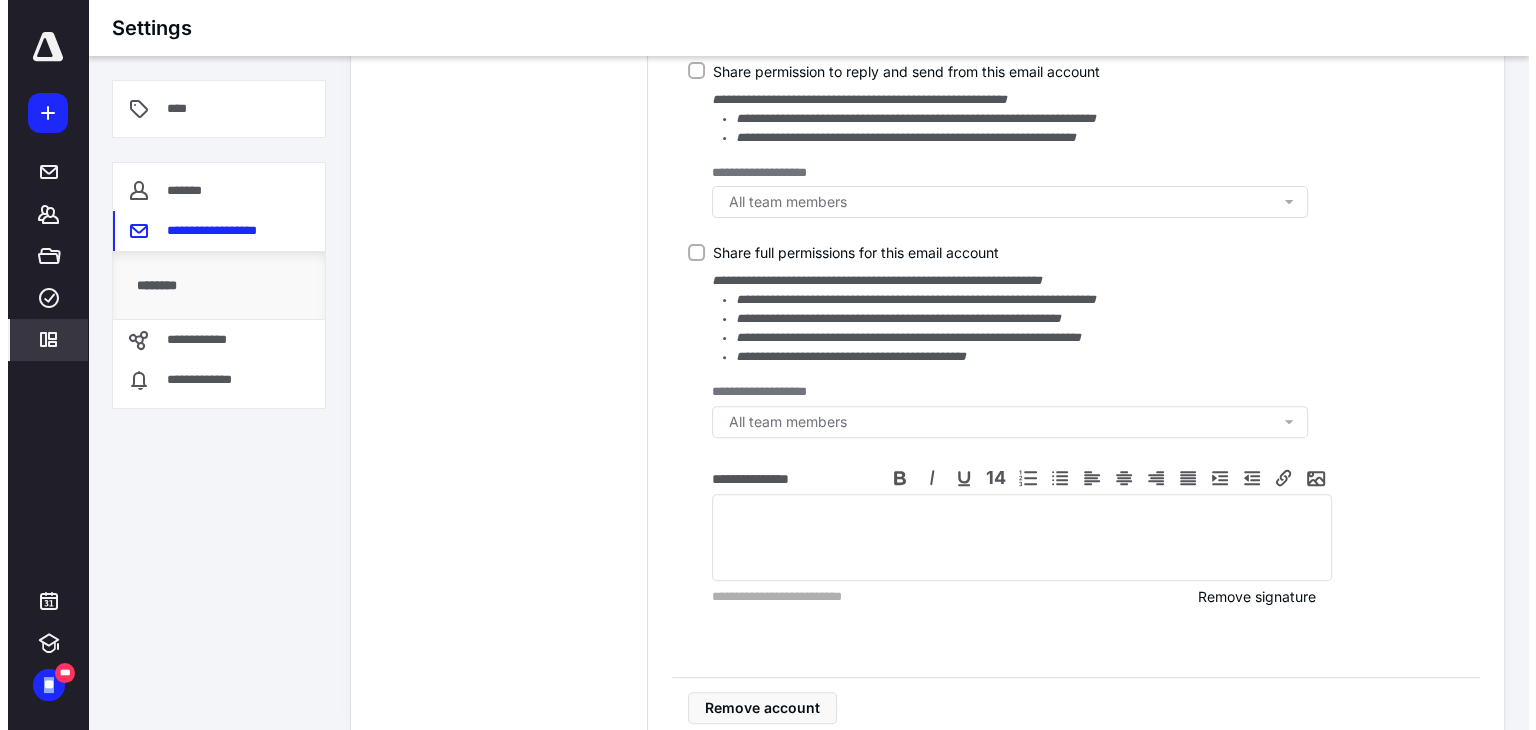 scroll, scrollTop: 0, scrollLeft: 0, axis: both 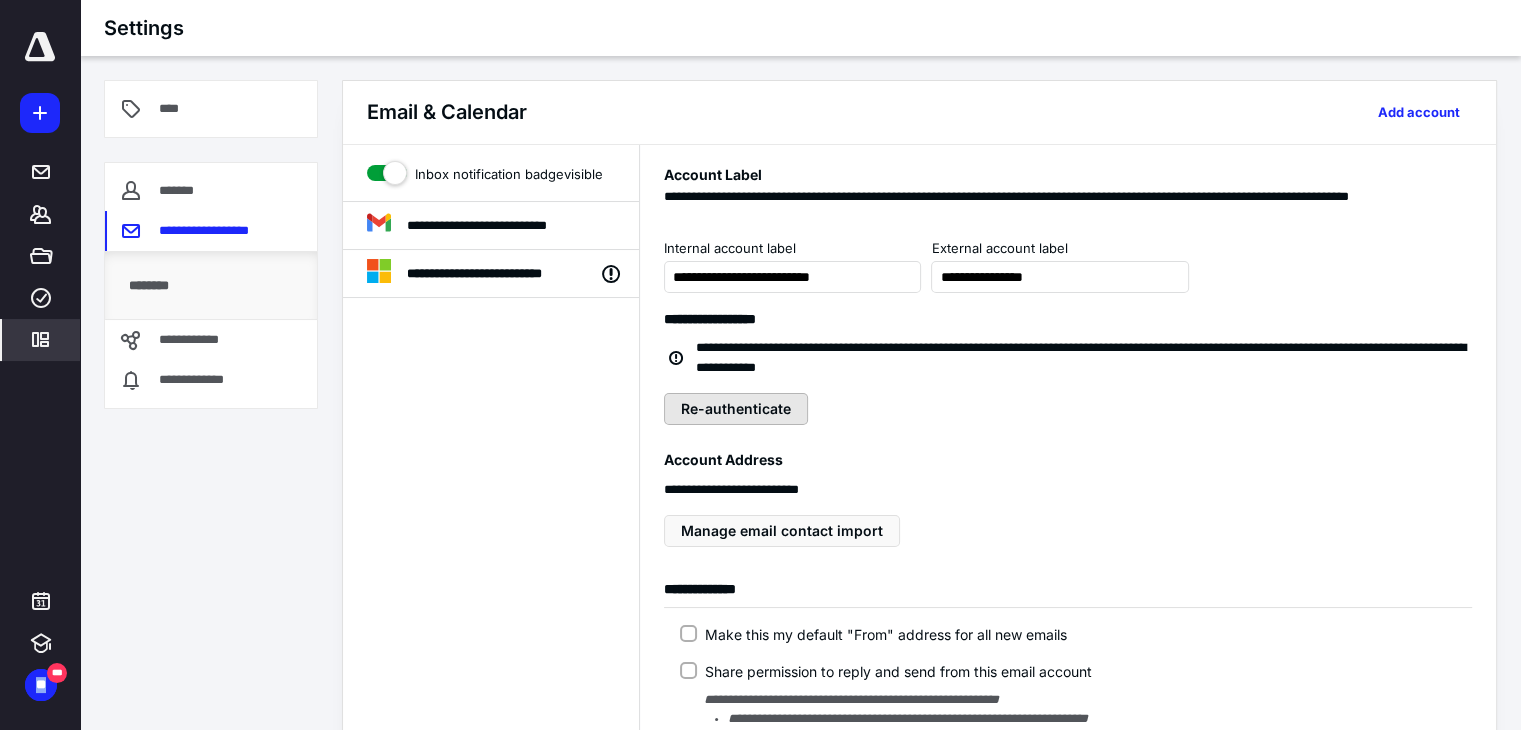 click on "Re-authenticate" at bounding box center (736, 409) 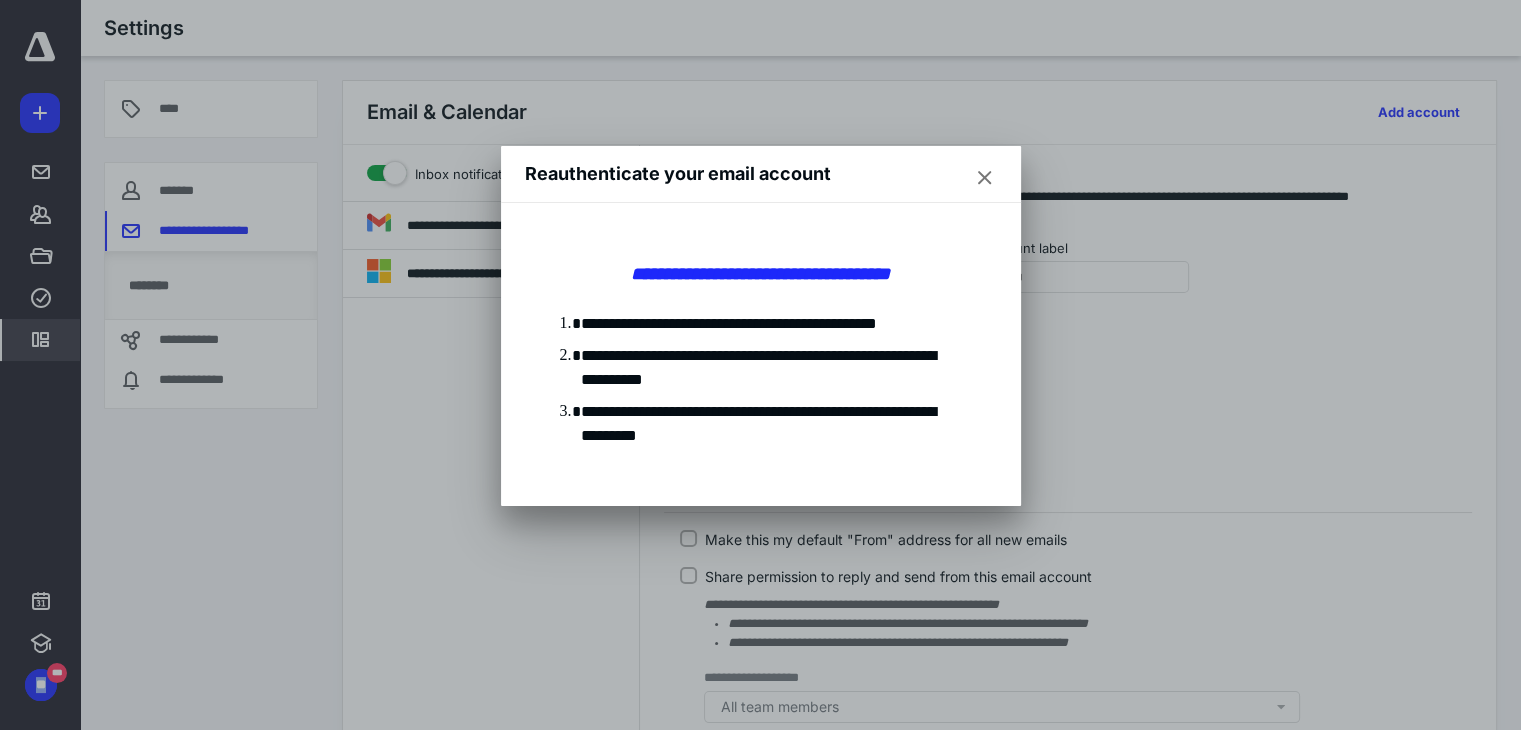 click on "**********" at bounding box center (769, 368) 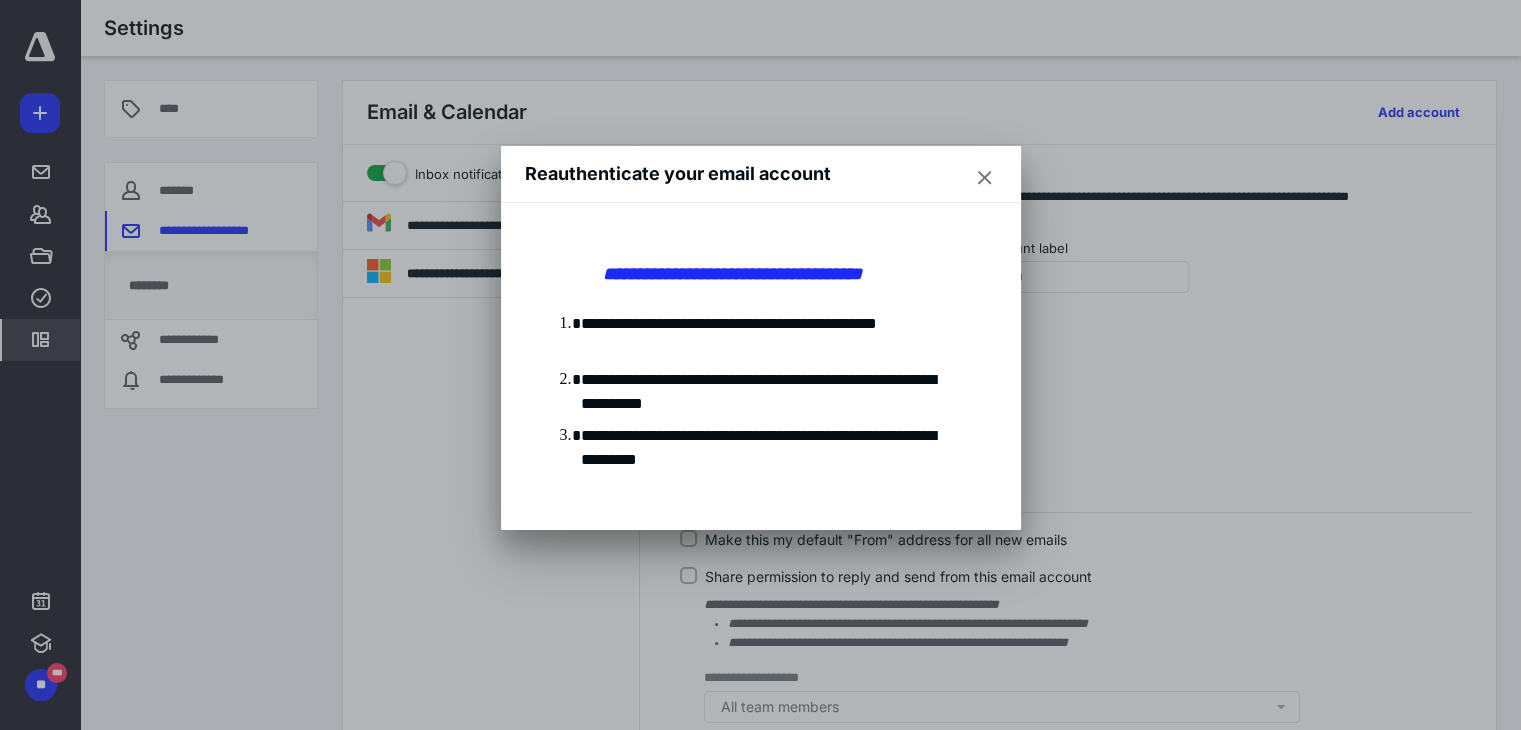 click at bounding box center [985, 178] 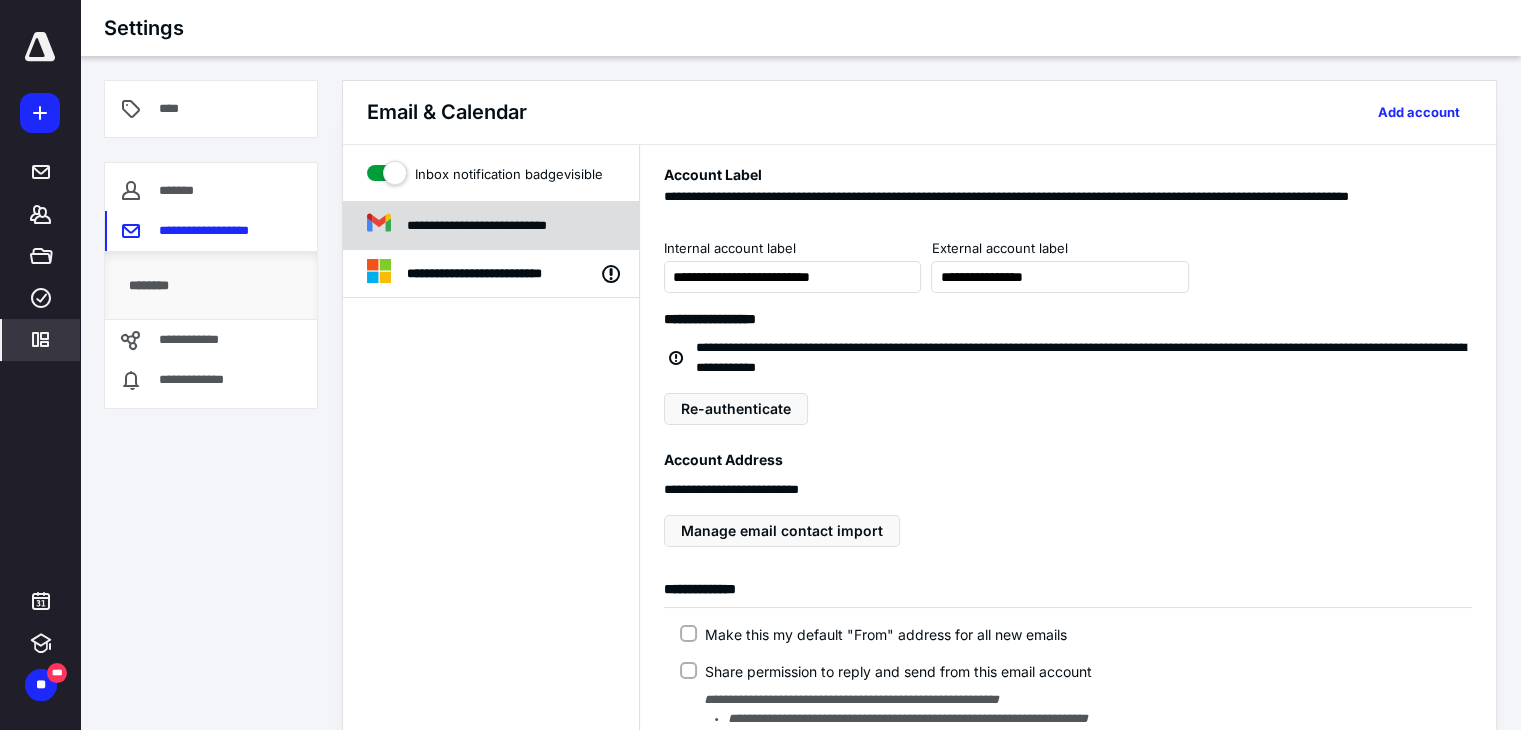 click on "**********" at bounding box center (506, 226) 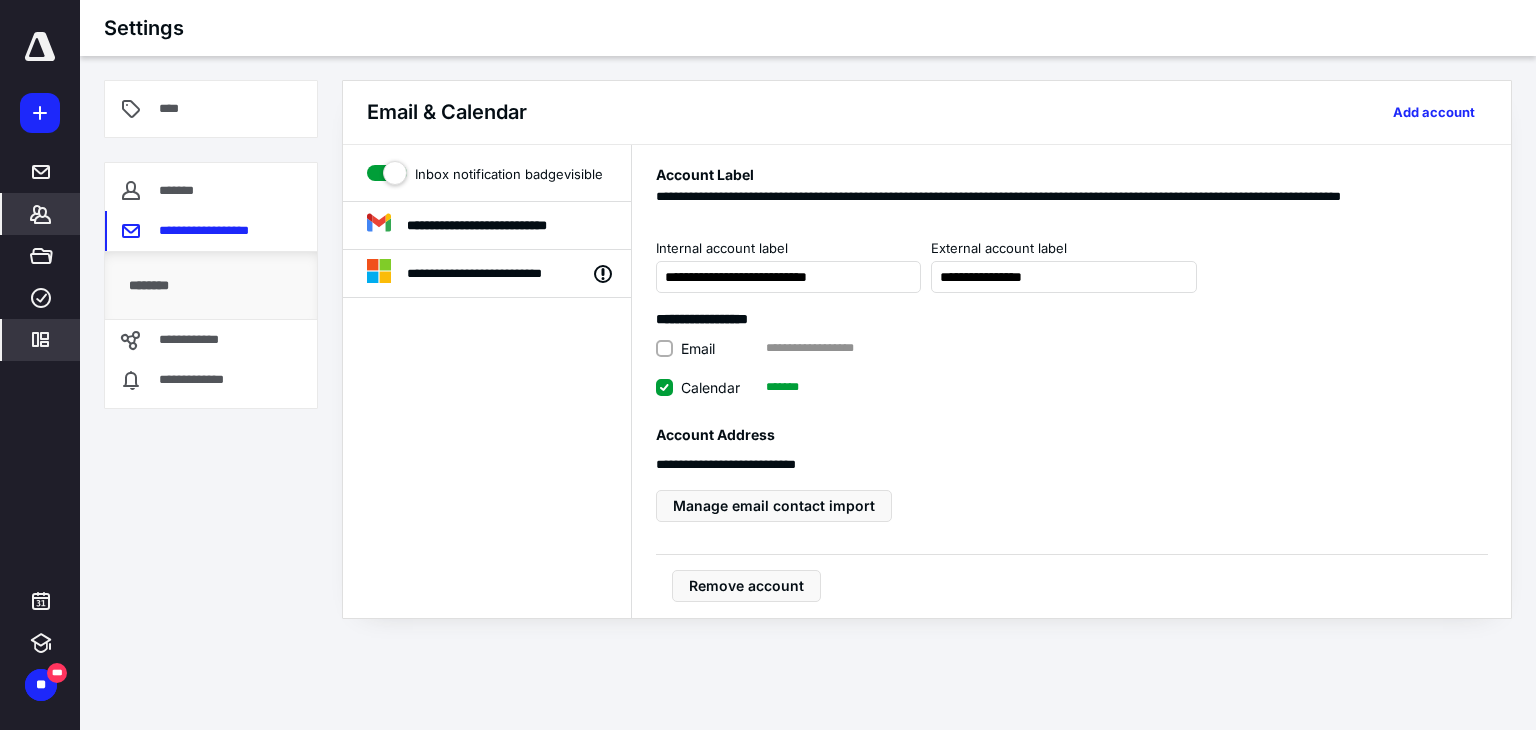click on "*******" at bounding box center [41, 214] 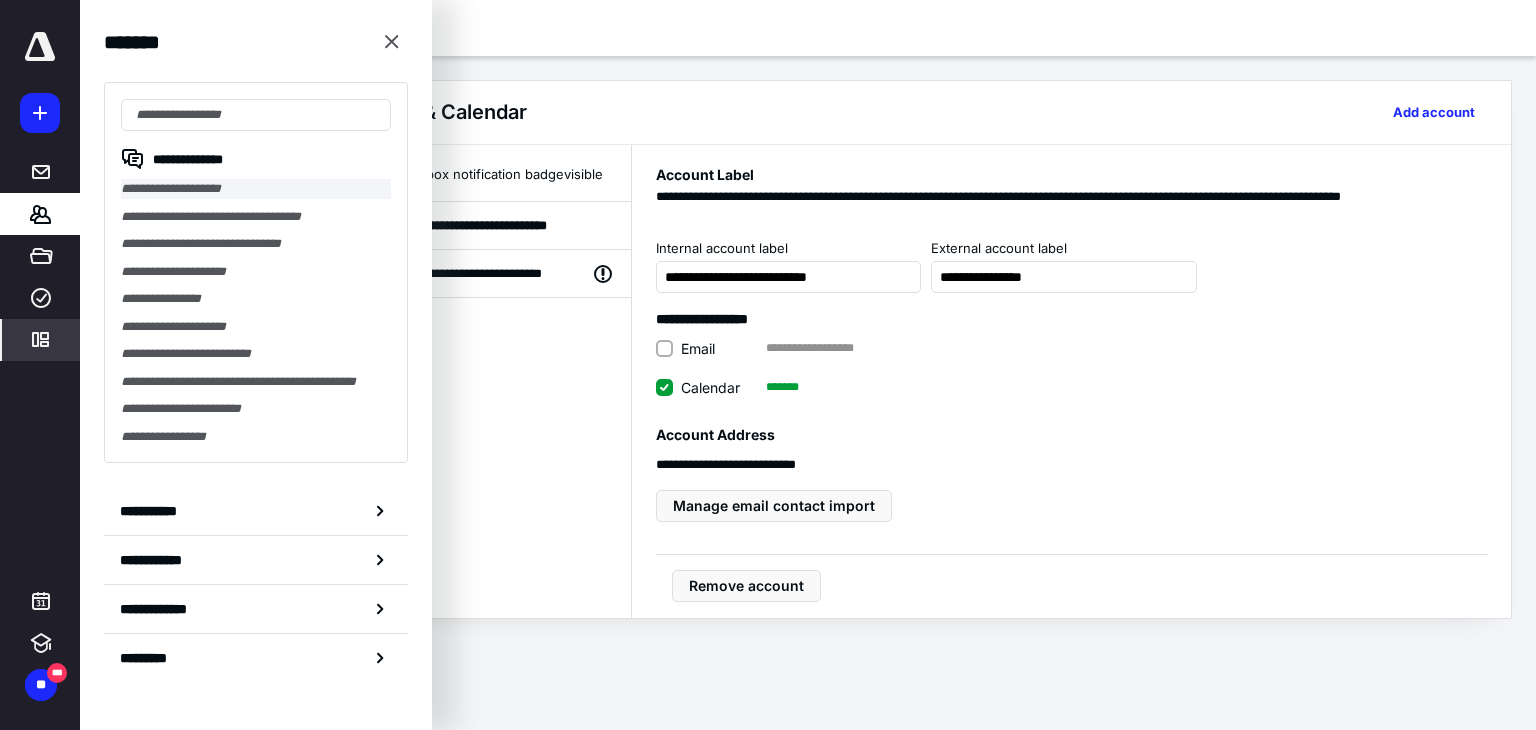 click on "**********" at bounding box center (256, 189) 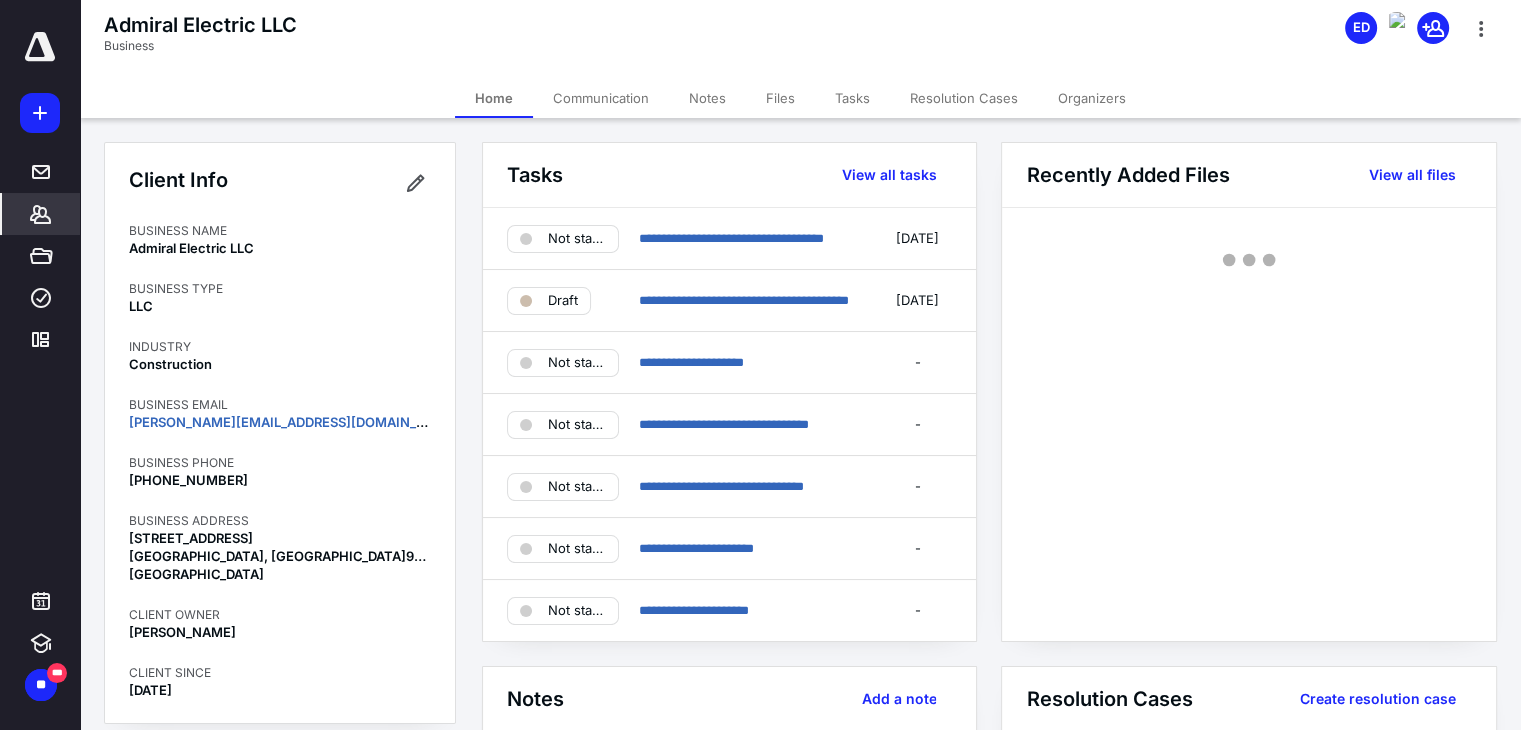 click on "Files" at bounding box center [780, 98] 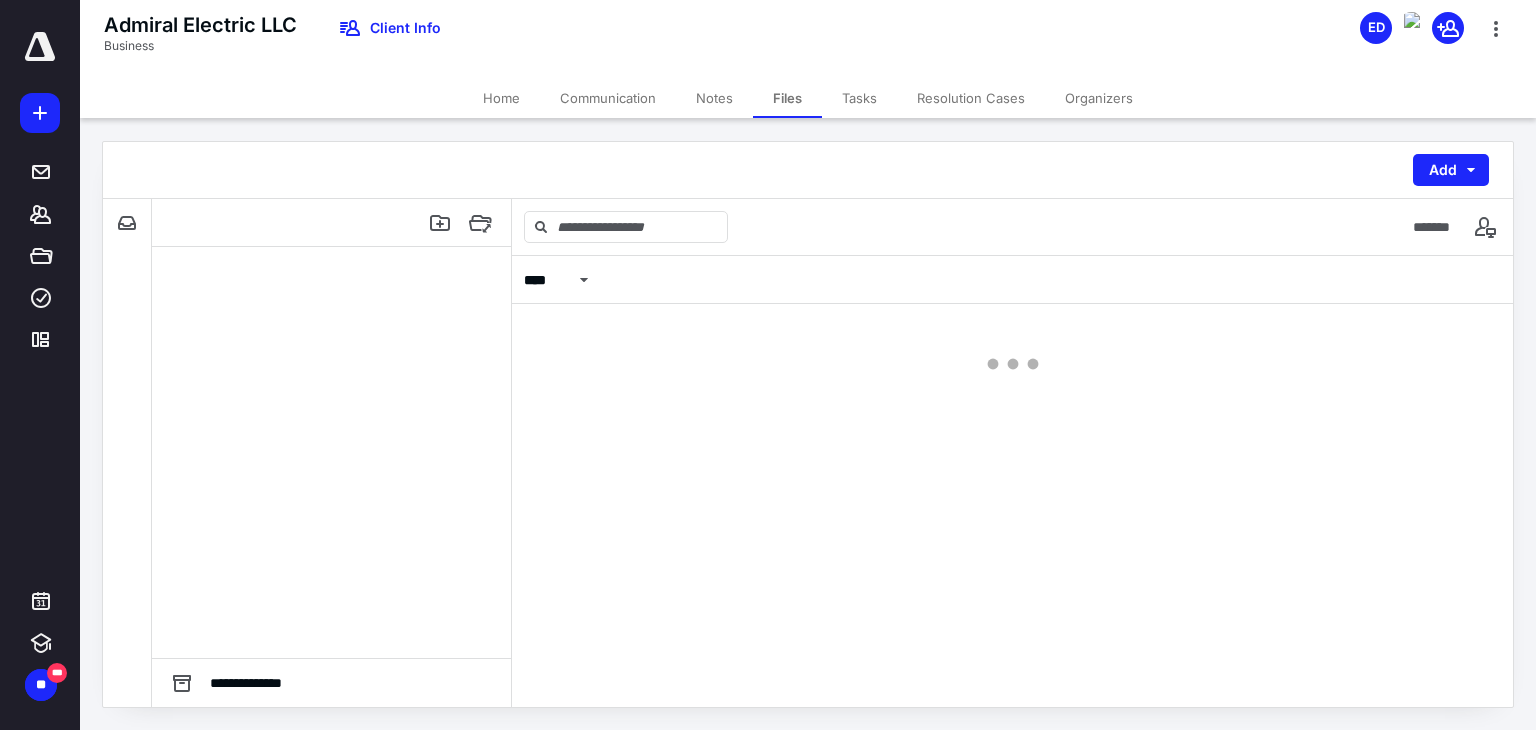 click on "Communication" at bounding box center (608, 98) 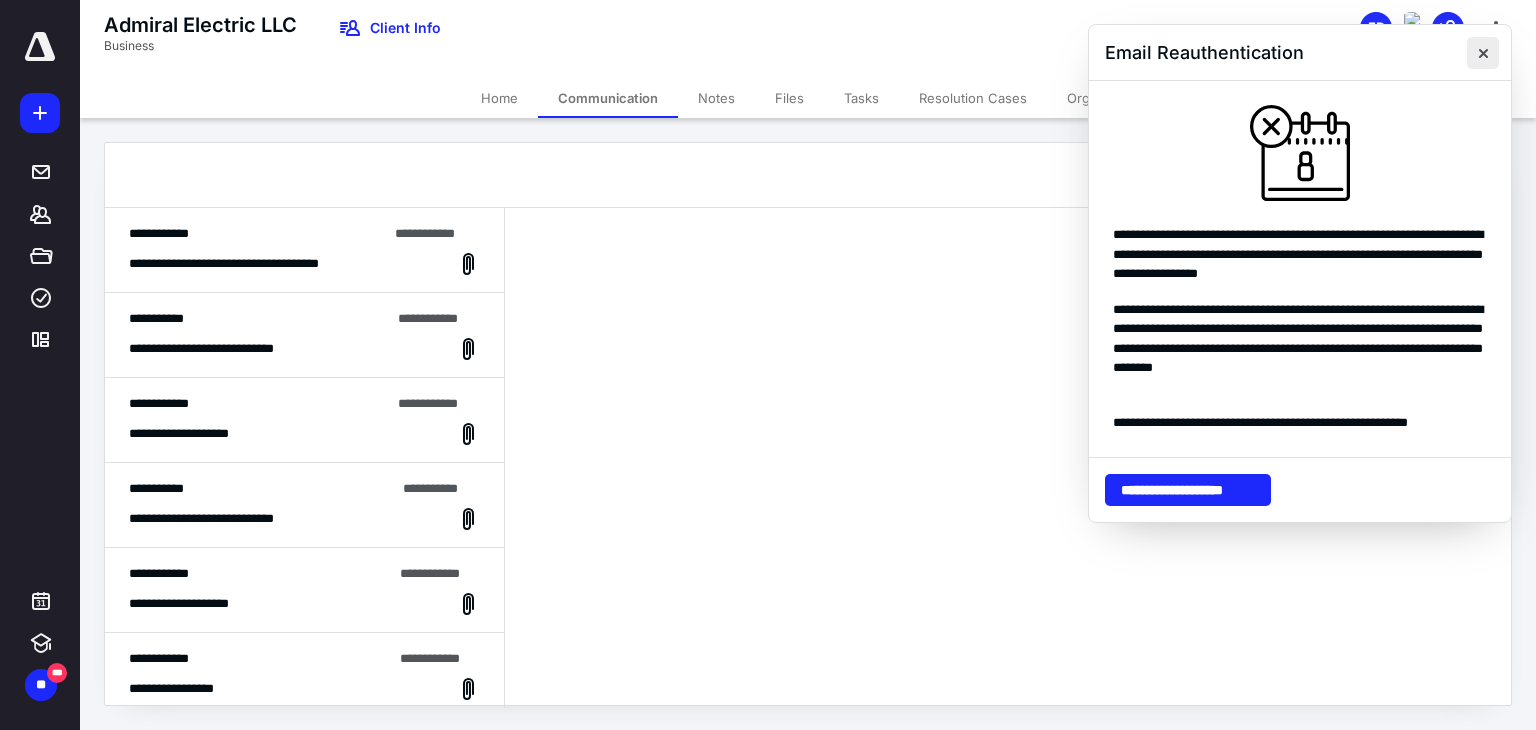 click at bounding box center [1483, 53] 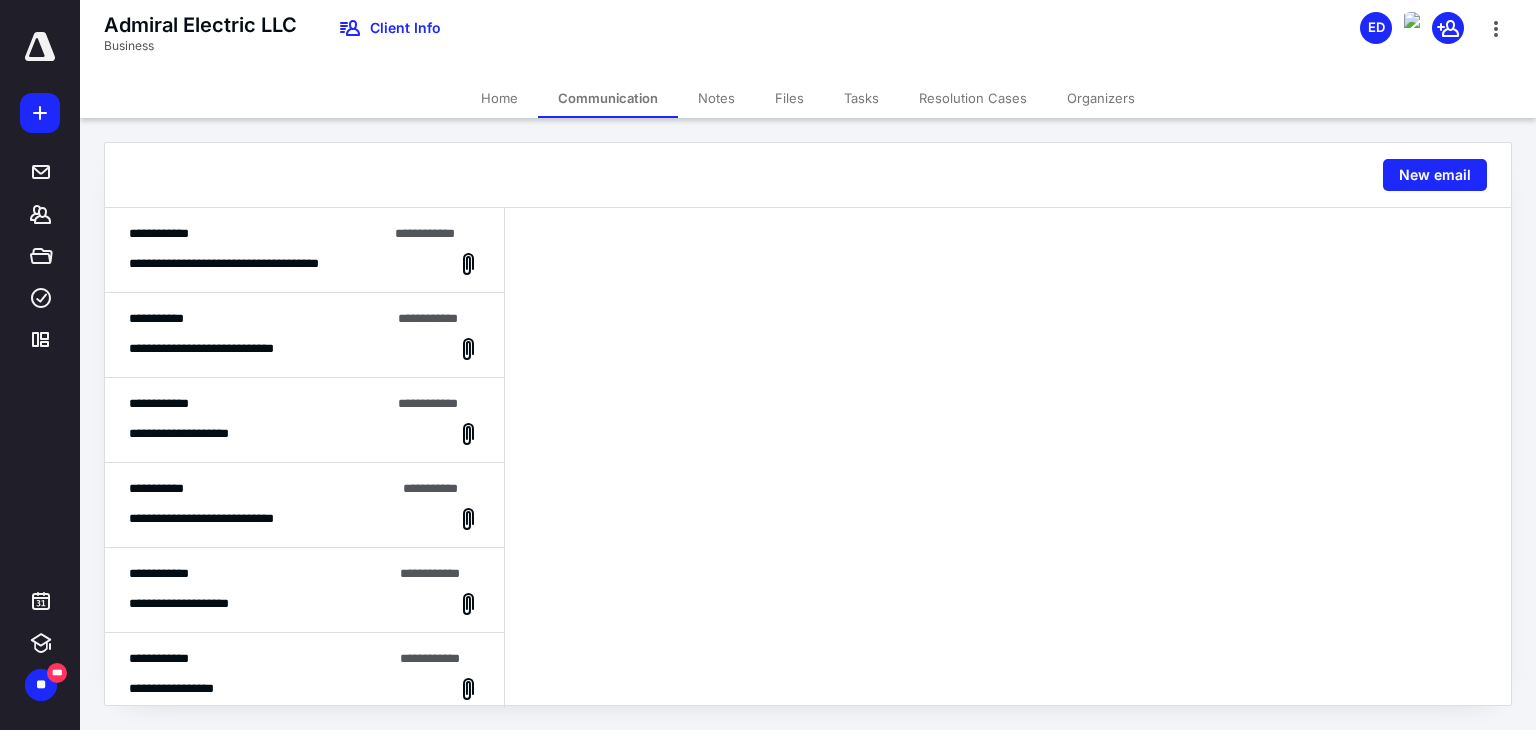 click on "**********" at bounding box center [304, 250] 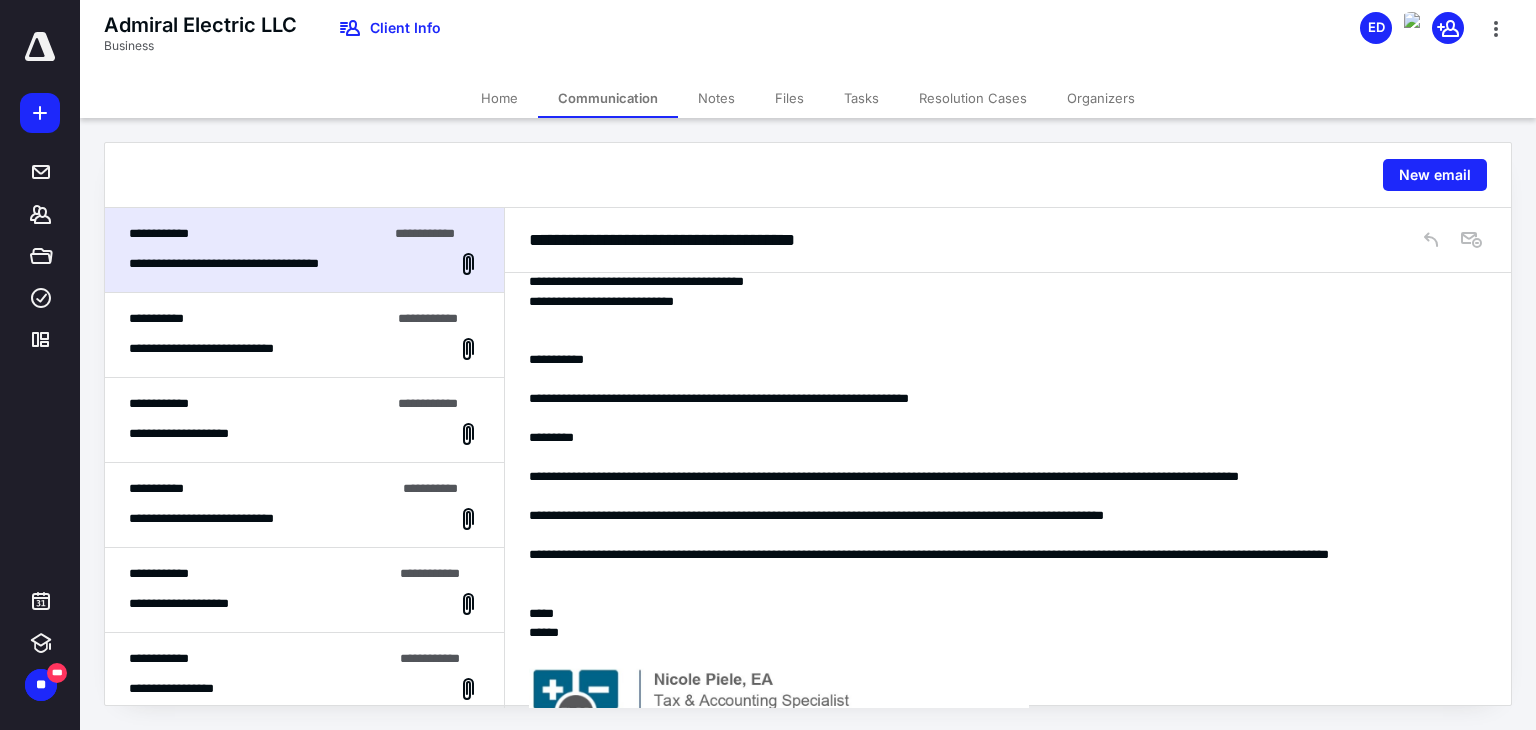 scroll, scrollTop: 0, scrollLeft: 0, axis: both 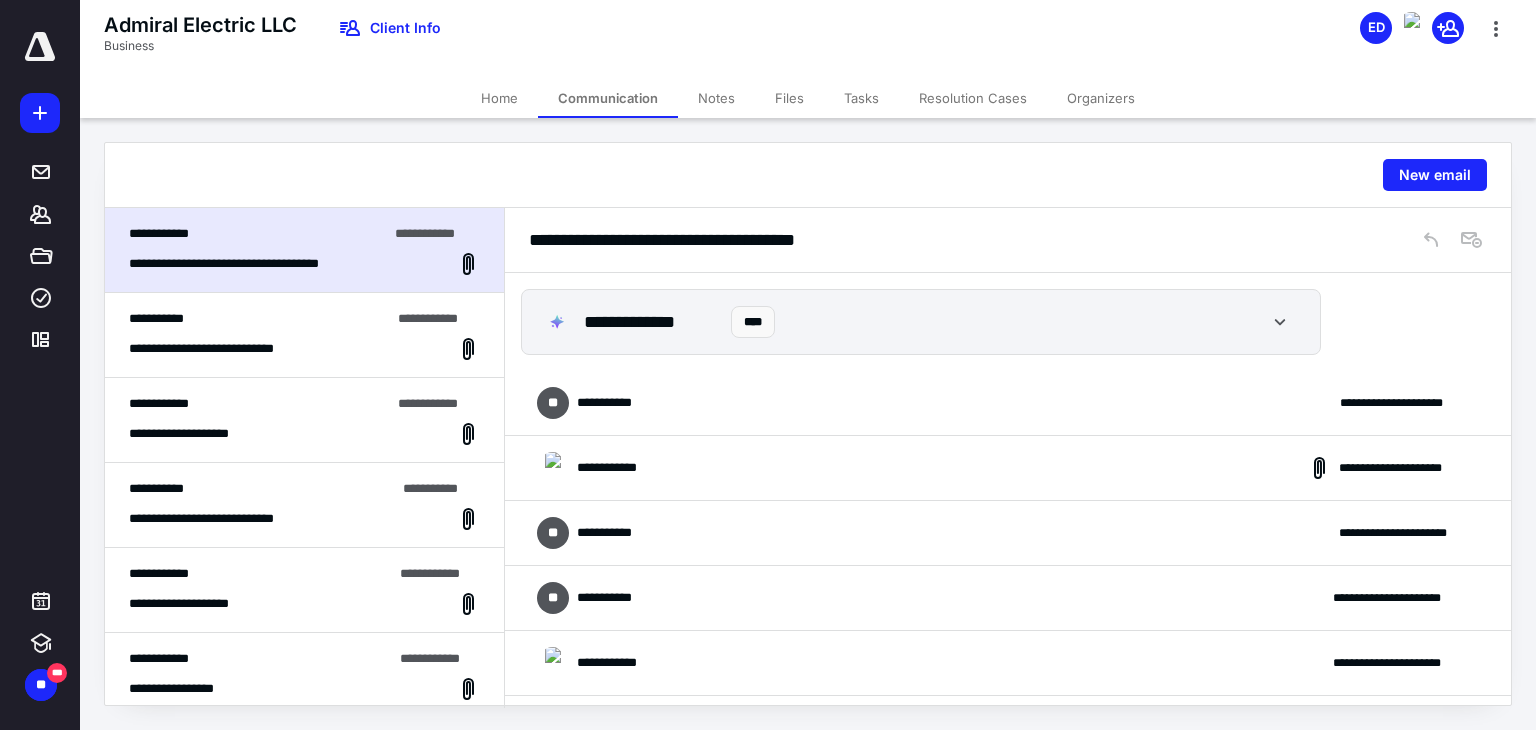 click on "**********" at bounding box center [1008, 403] 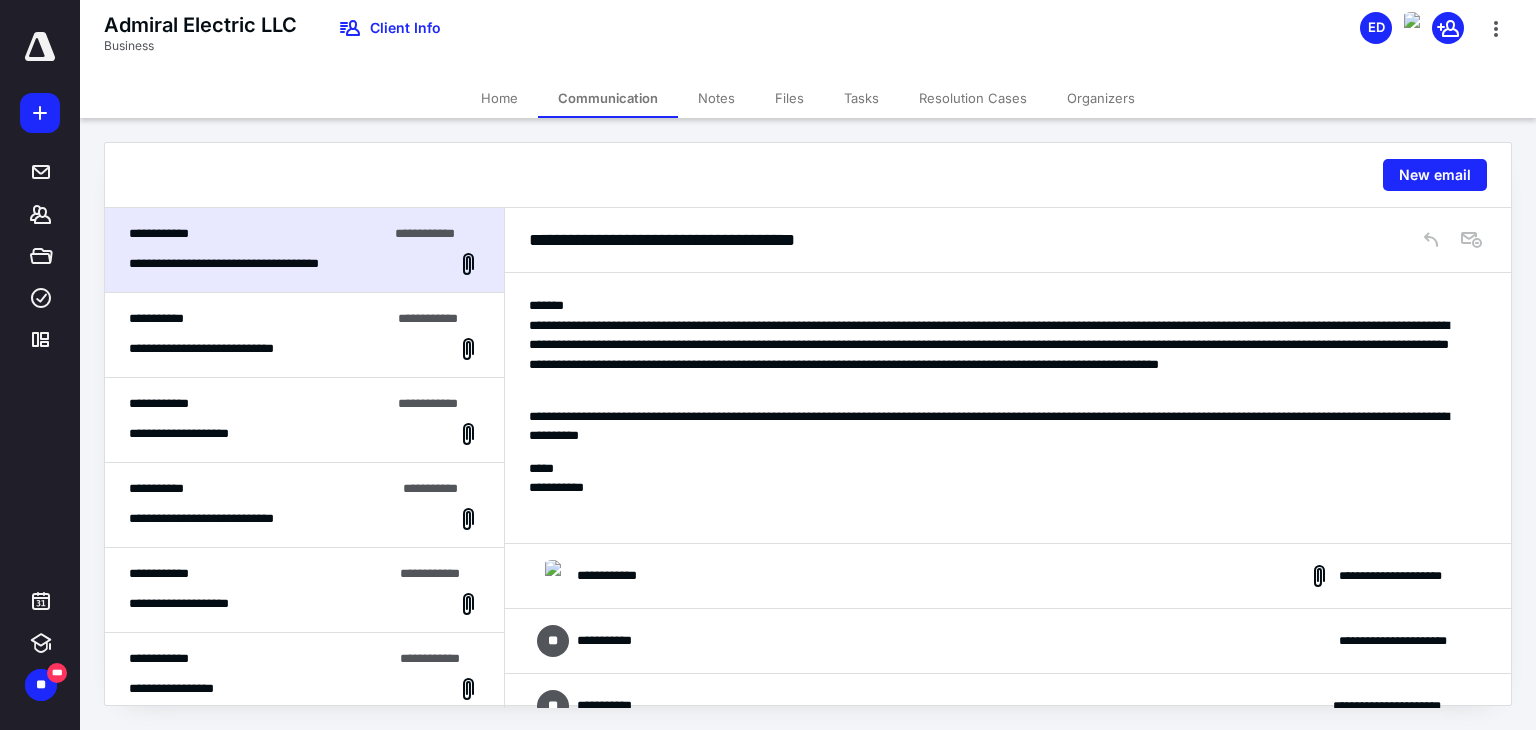 scroll, scrollTop: 400, scrollLeft: 0, axis: vertical 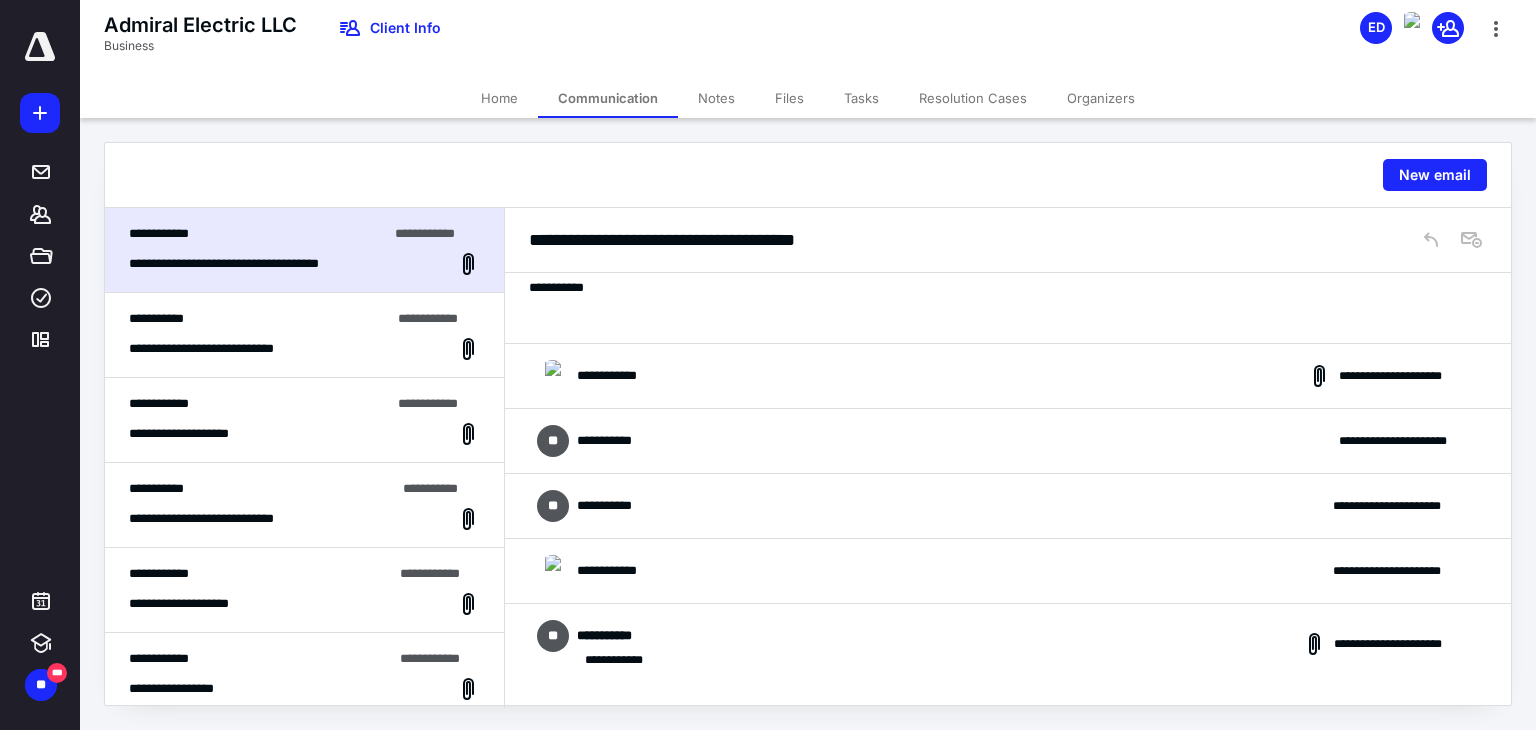 click on "**********" at bounding box center [1008, 376] 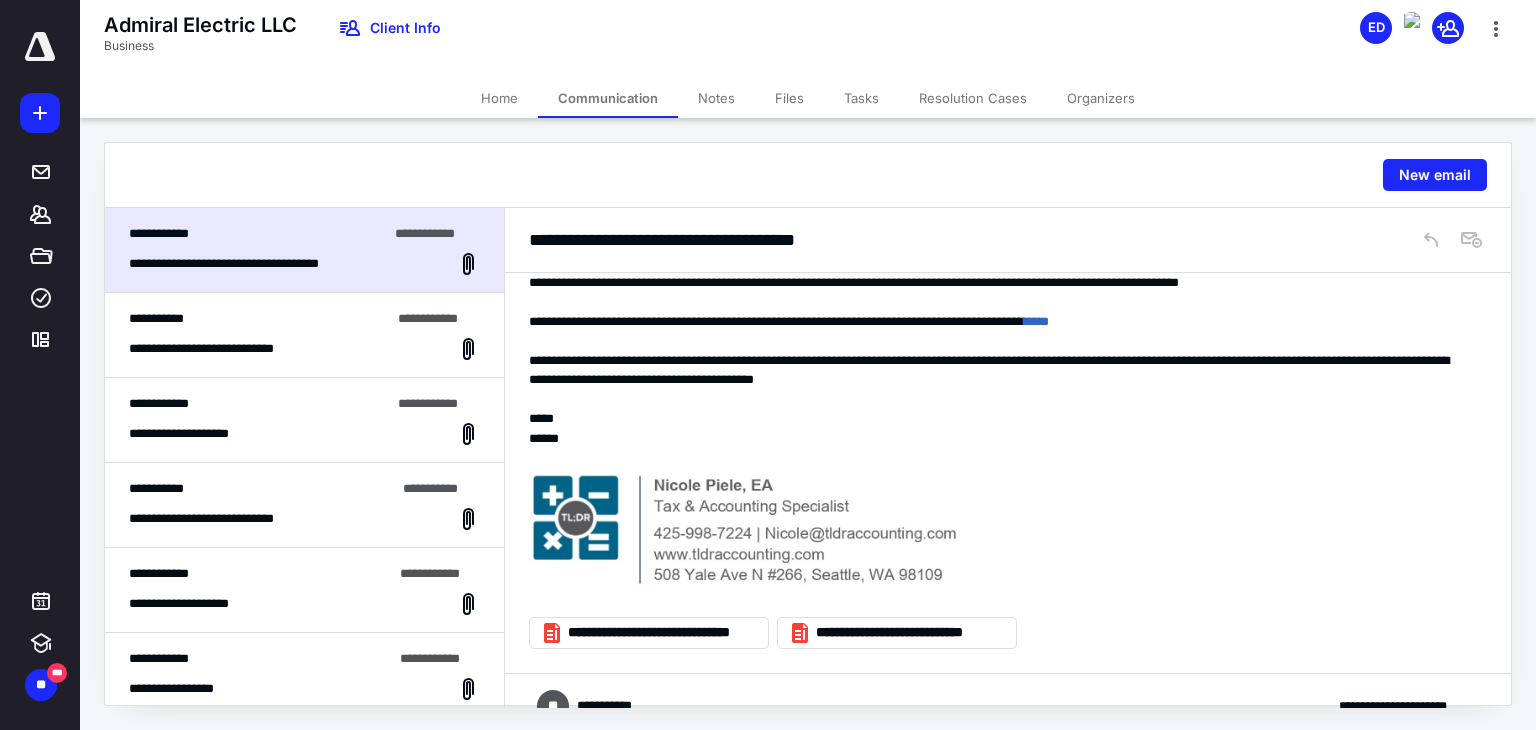 scroll, scrollTop: 1000, scrollLeft: 0, axis: vertical 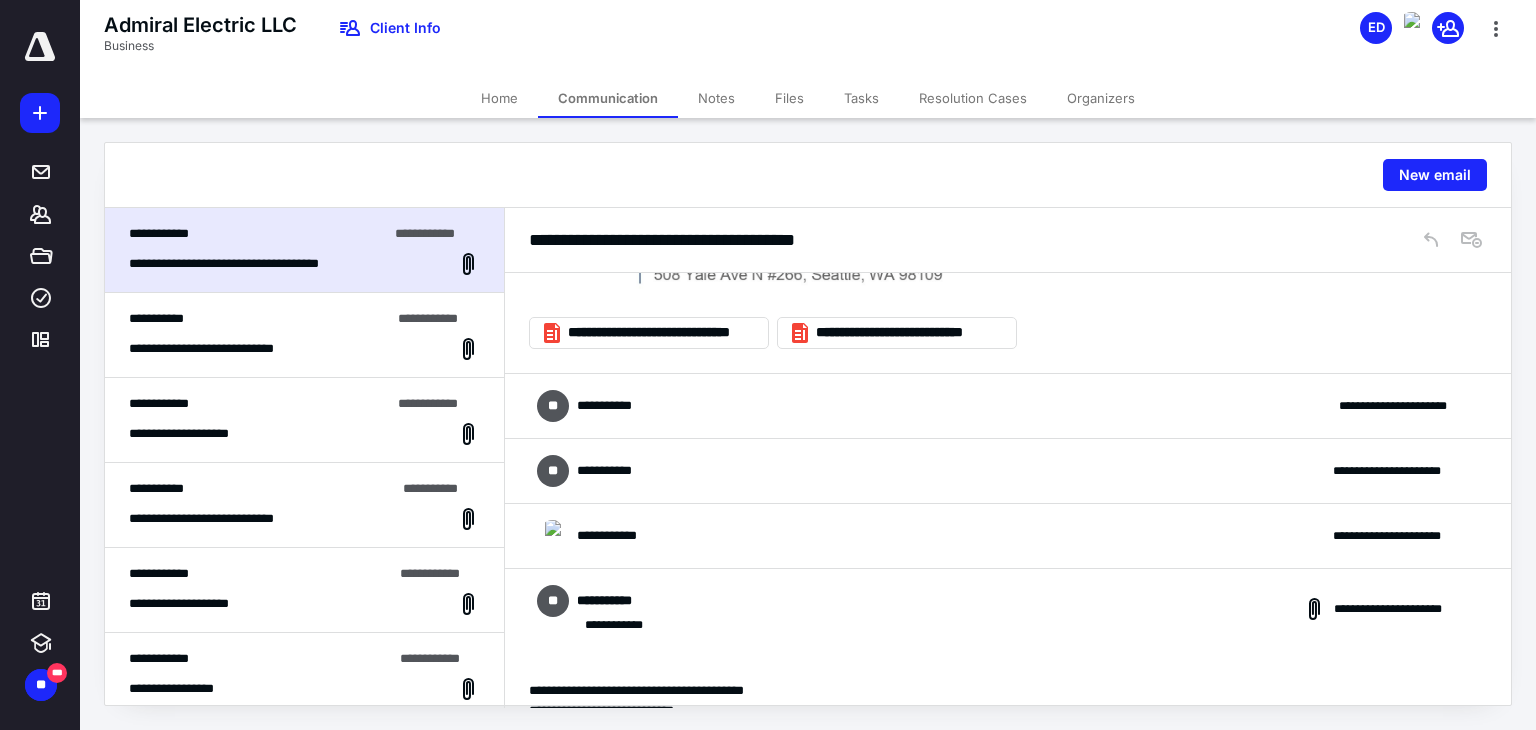 click on "**********" at bounding box center [1008, 406] 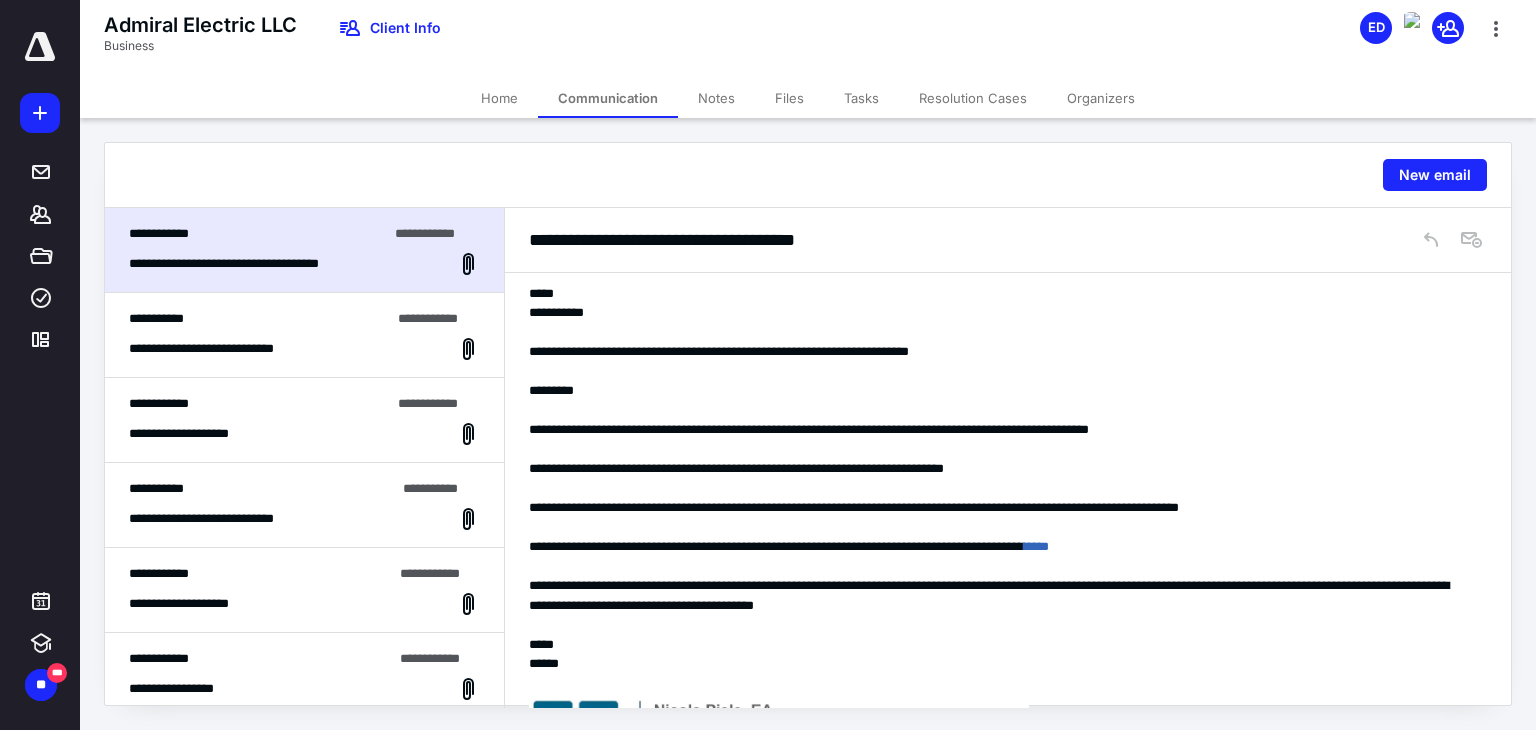 scroll, scrollTop: 1800, scrollLeft: 0, axis: vertical 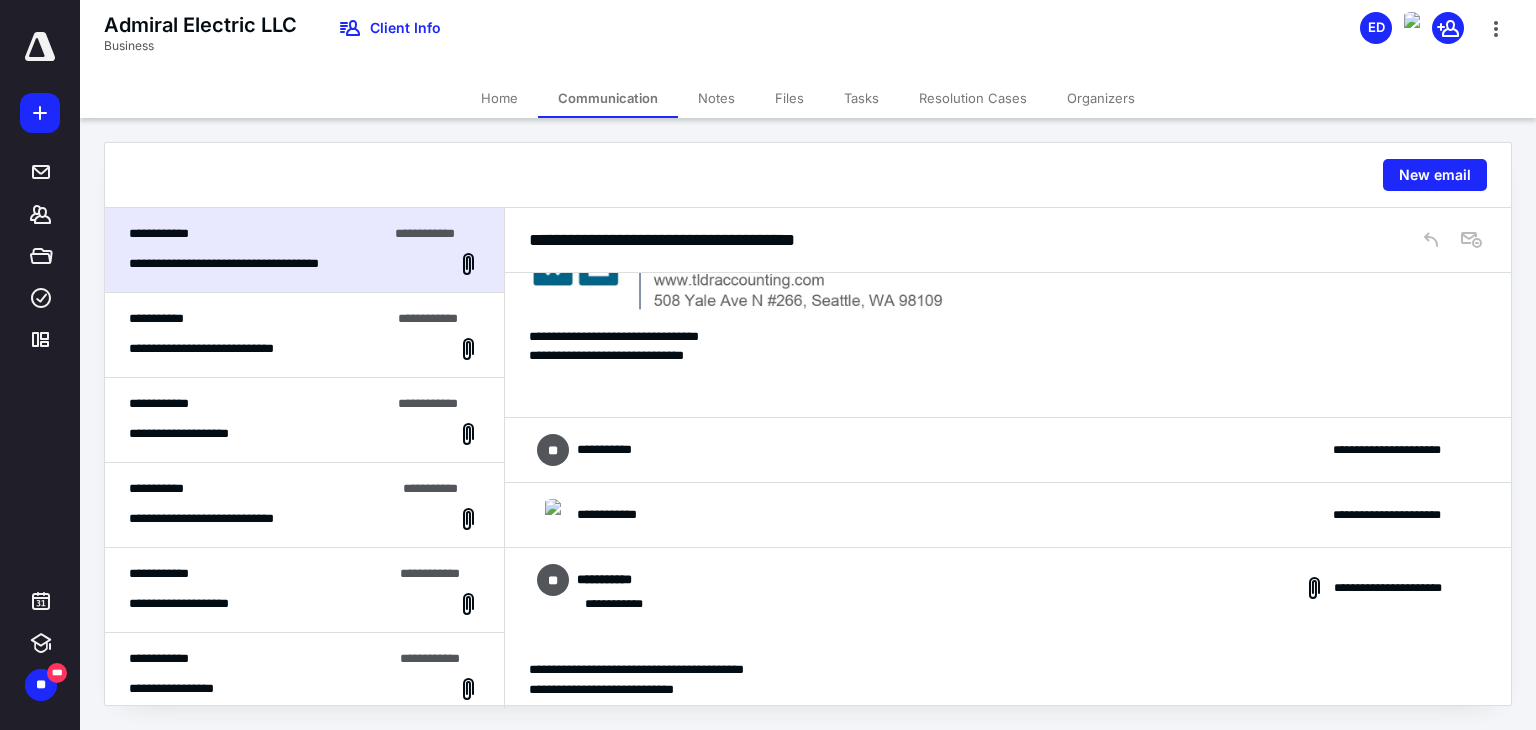 click on "**********" at bounding box center [1008, 450] 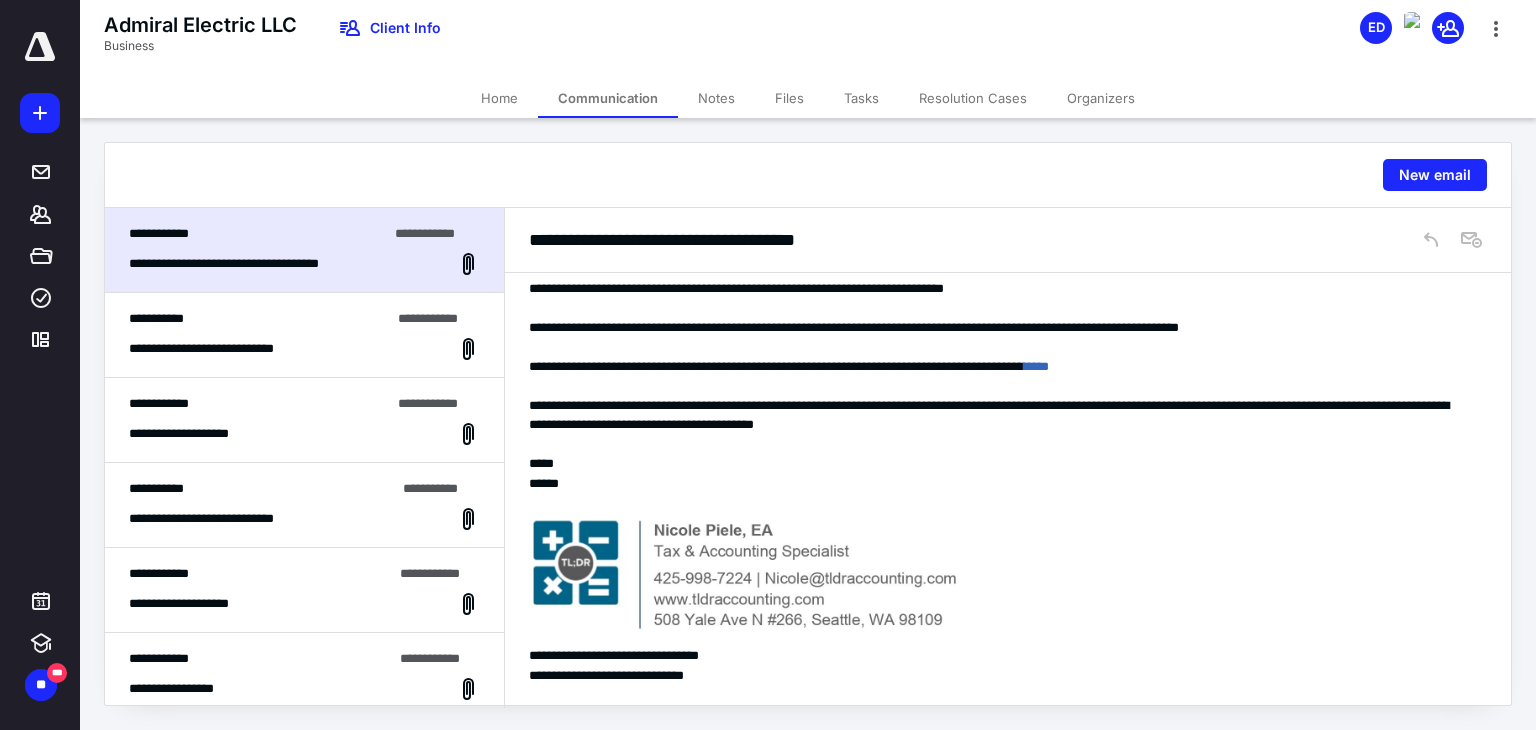 scroll, scrollTop: 2900, scrollLeft: 0, axis: vertical 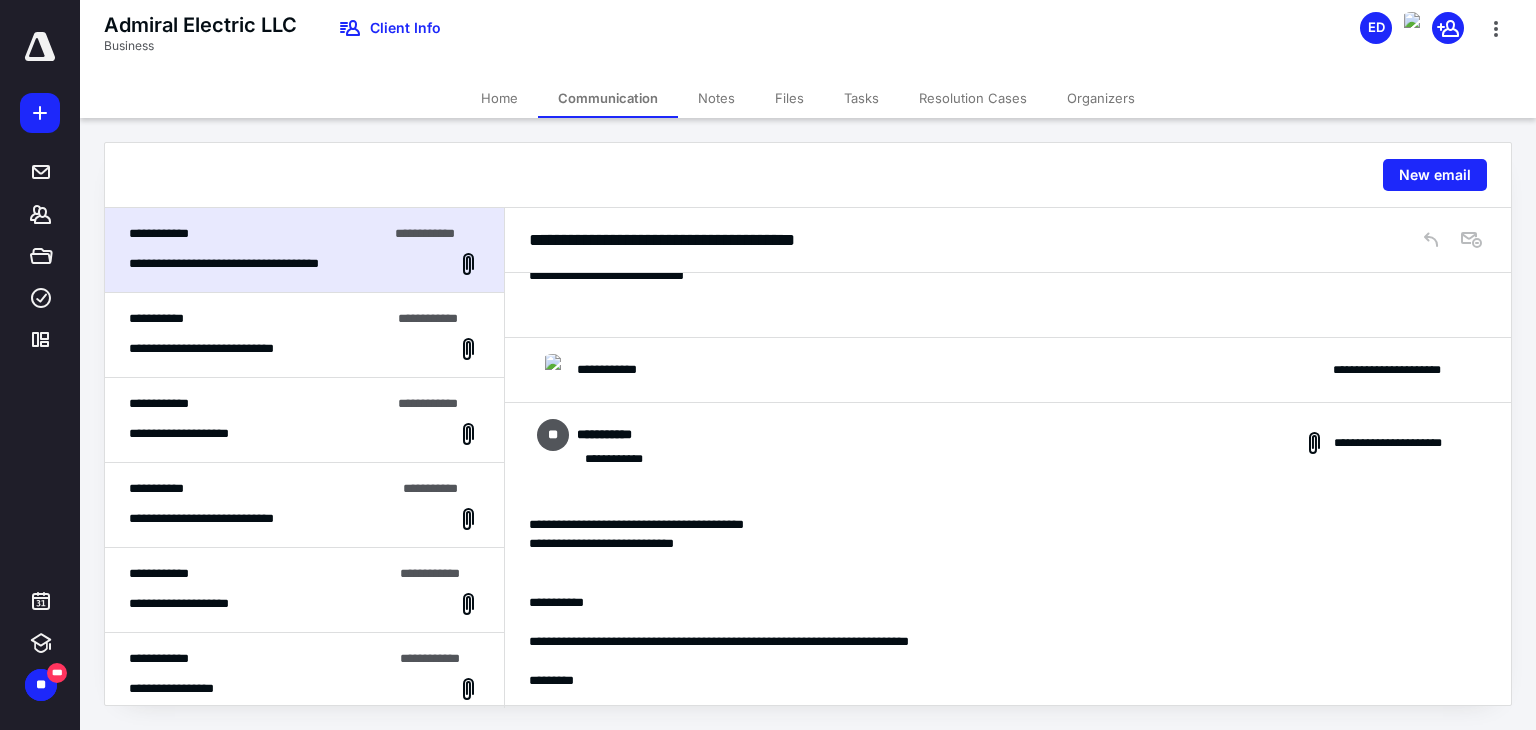 click on "**********" at bounding box center (1008, 443) 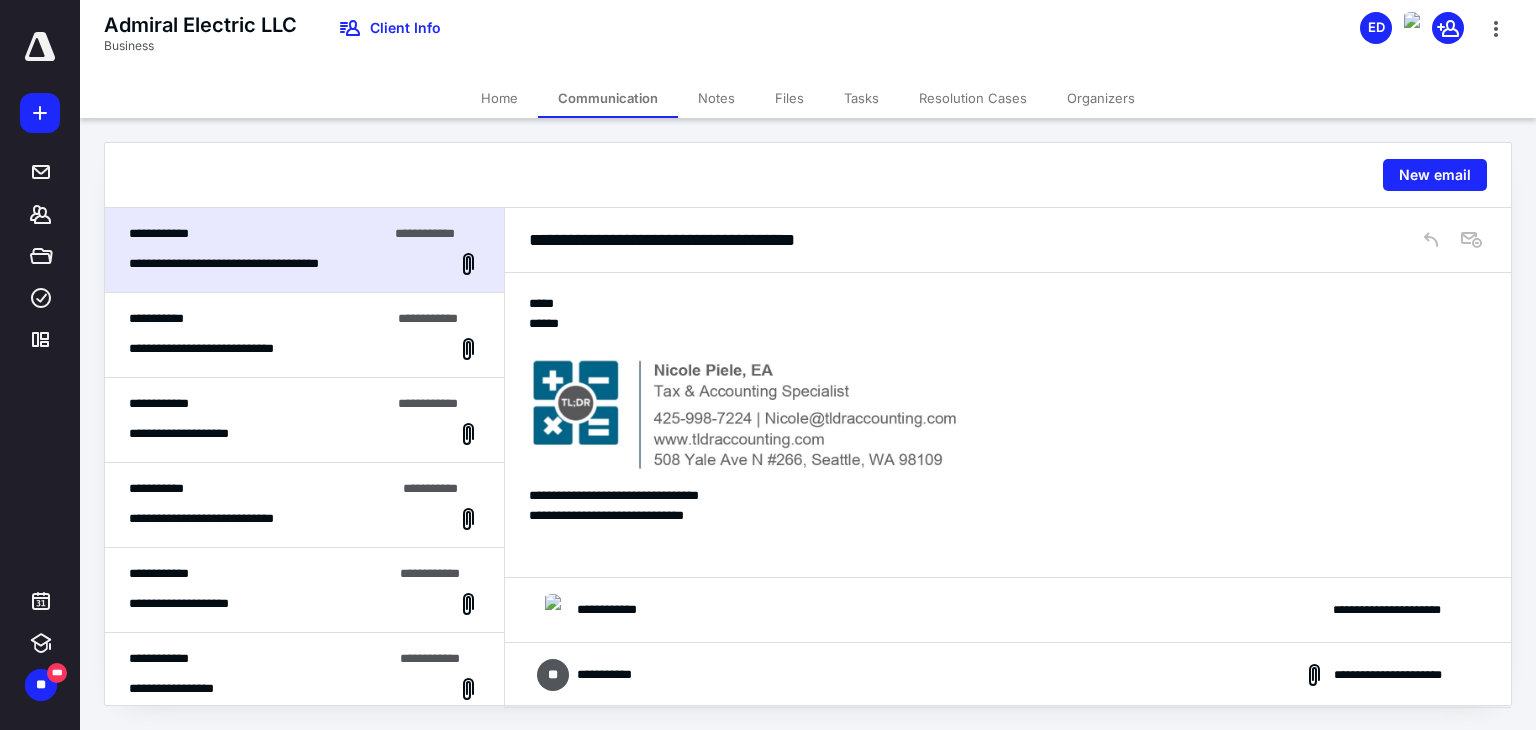 scroll, scrollTop: 2658, scrollLeft: 0, axis: vertical 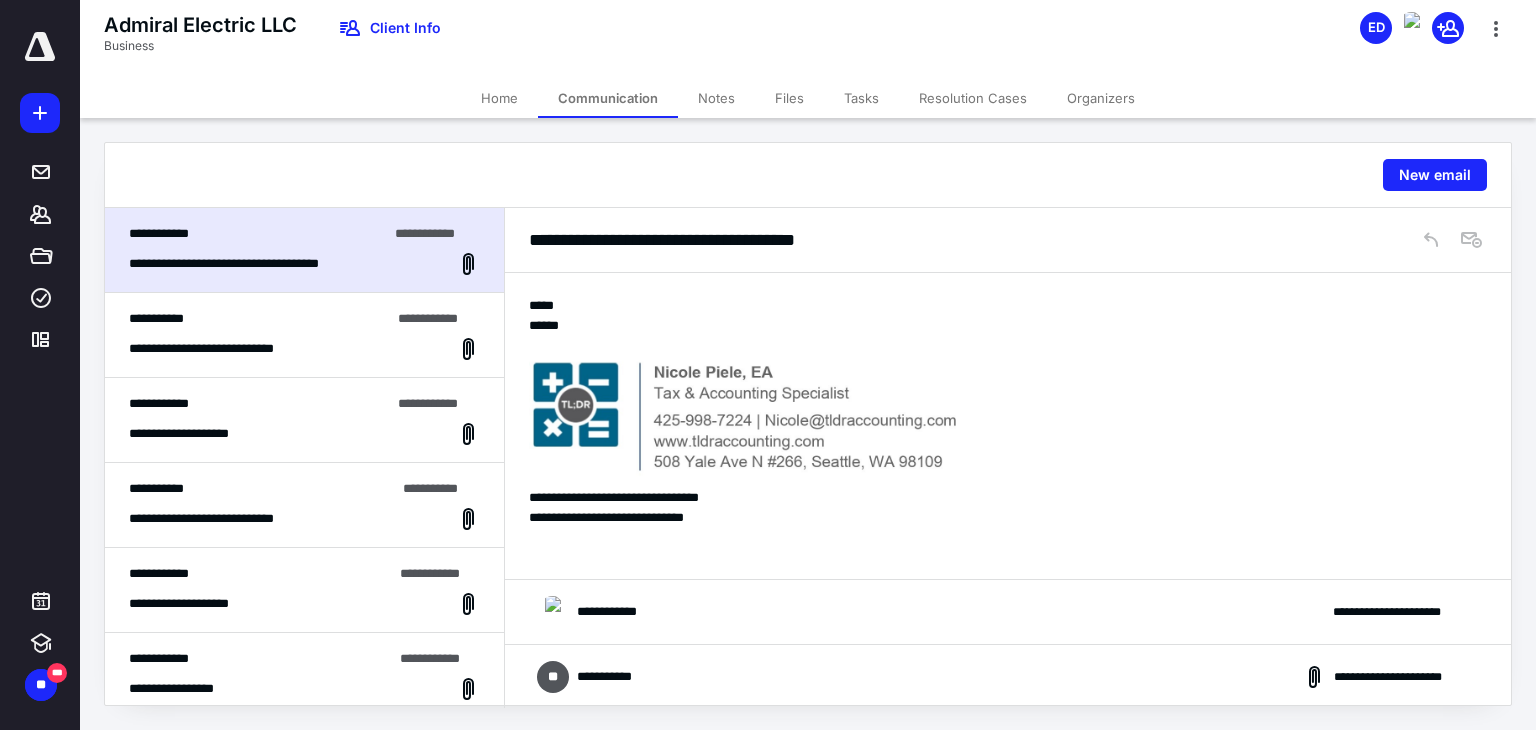click on "**********" at bounding box center (1008, 612) 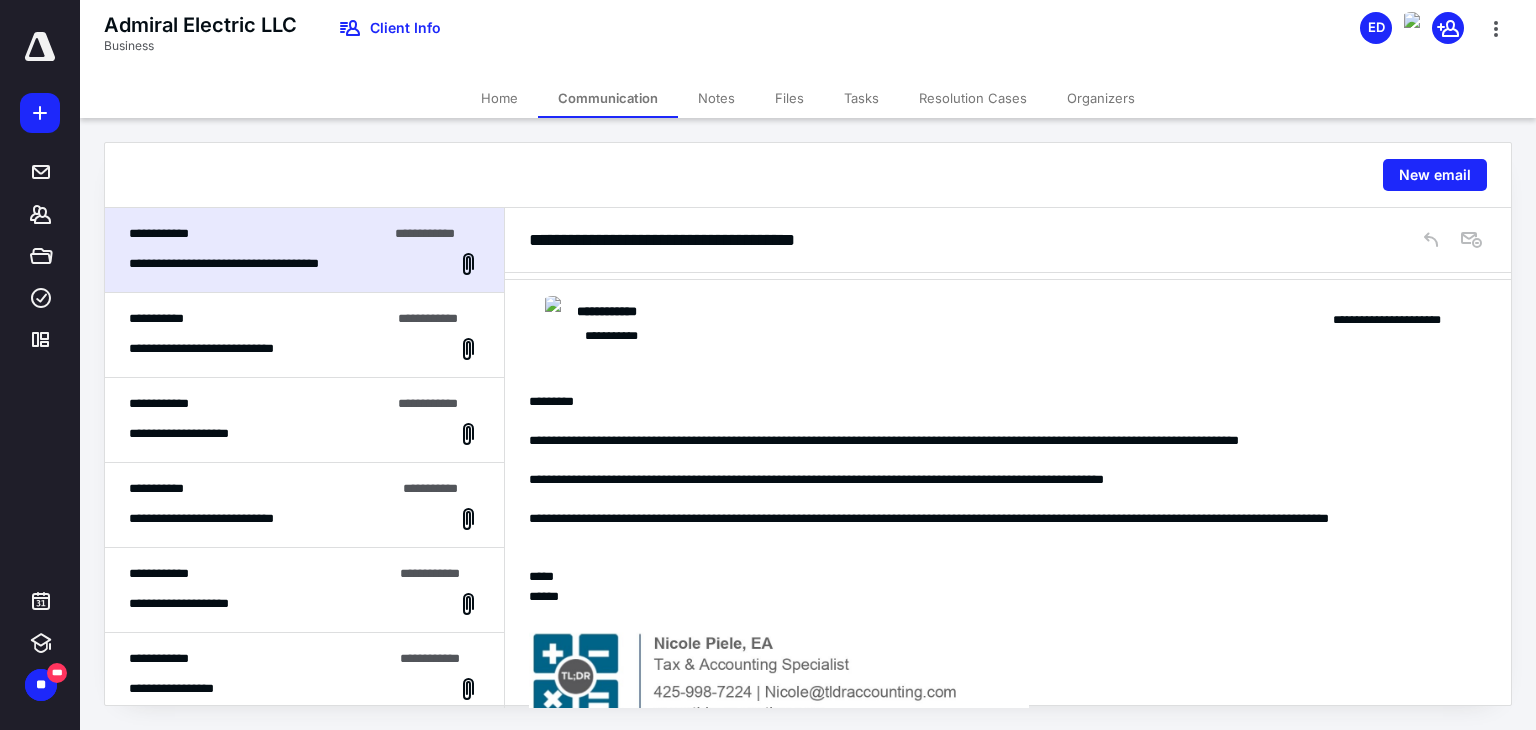 scroll, scrollTop: 3105, scrollLeft: 0, axis: vertical 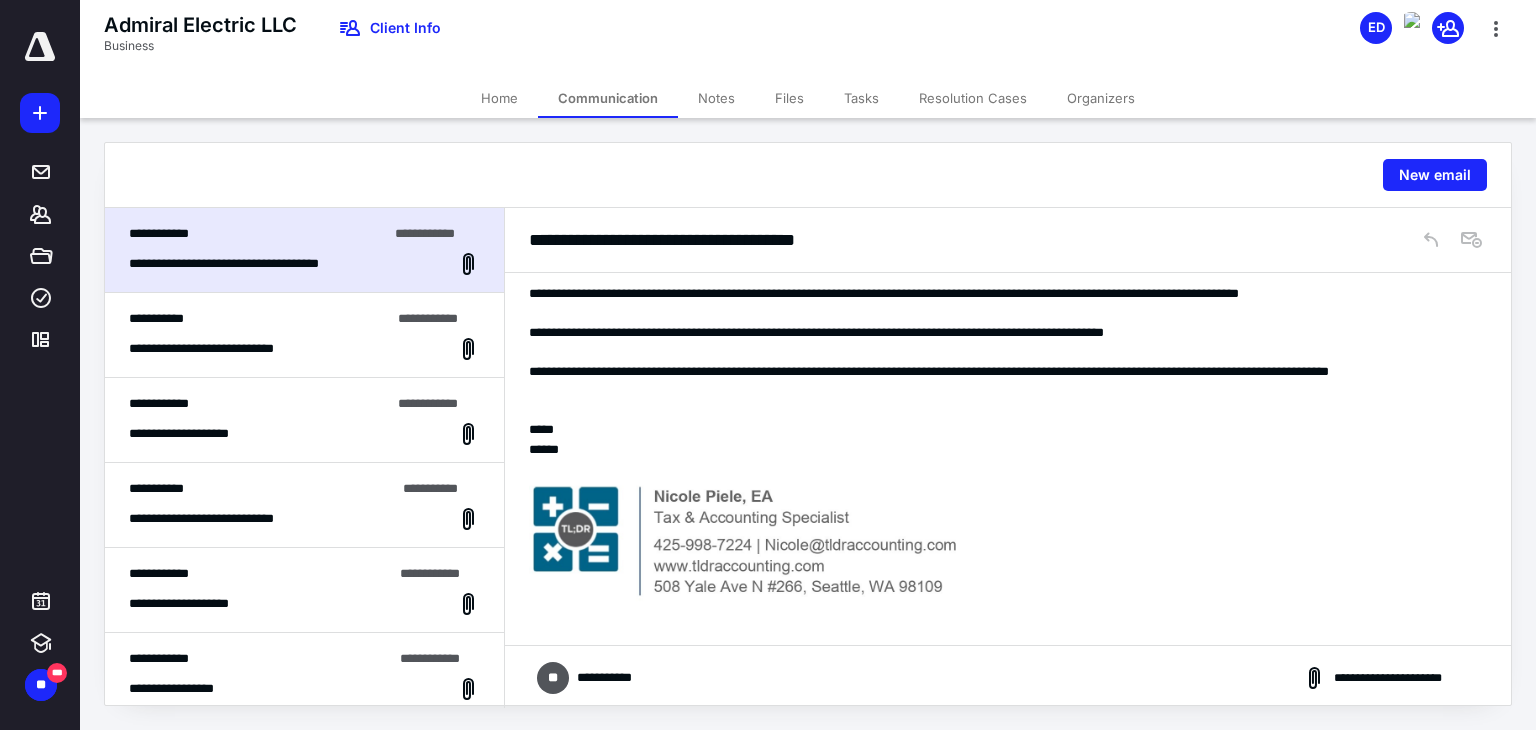 click on "**********" at bounding box center [1008, 678] 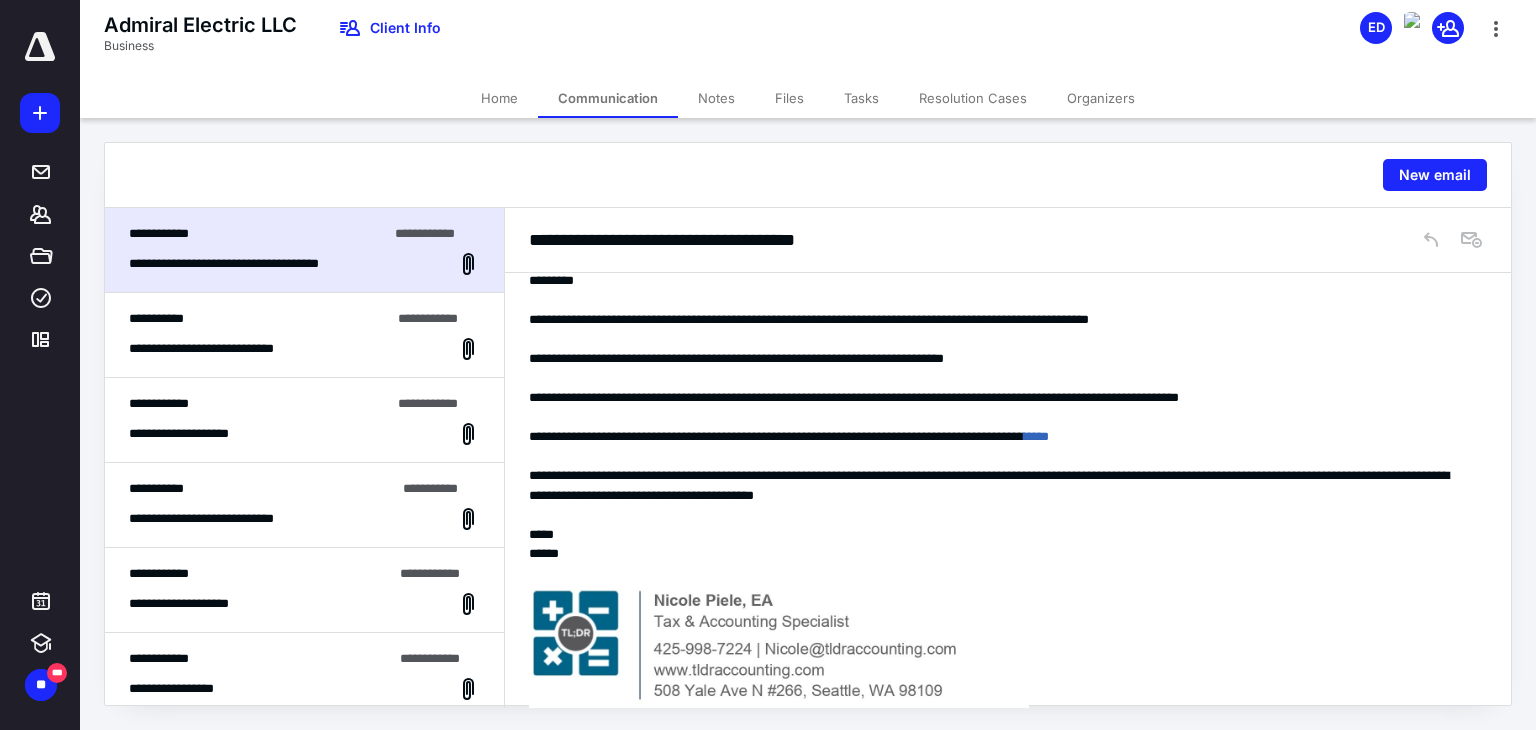 scroll, scrollTop: 4890, scrollLeft: 0, axis: vertical 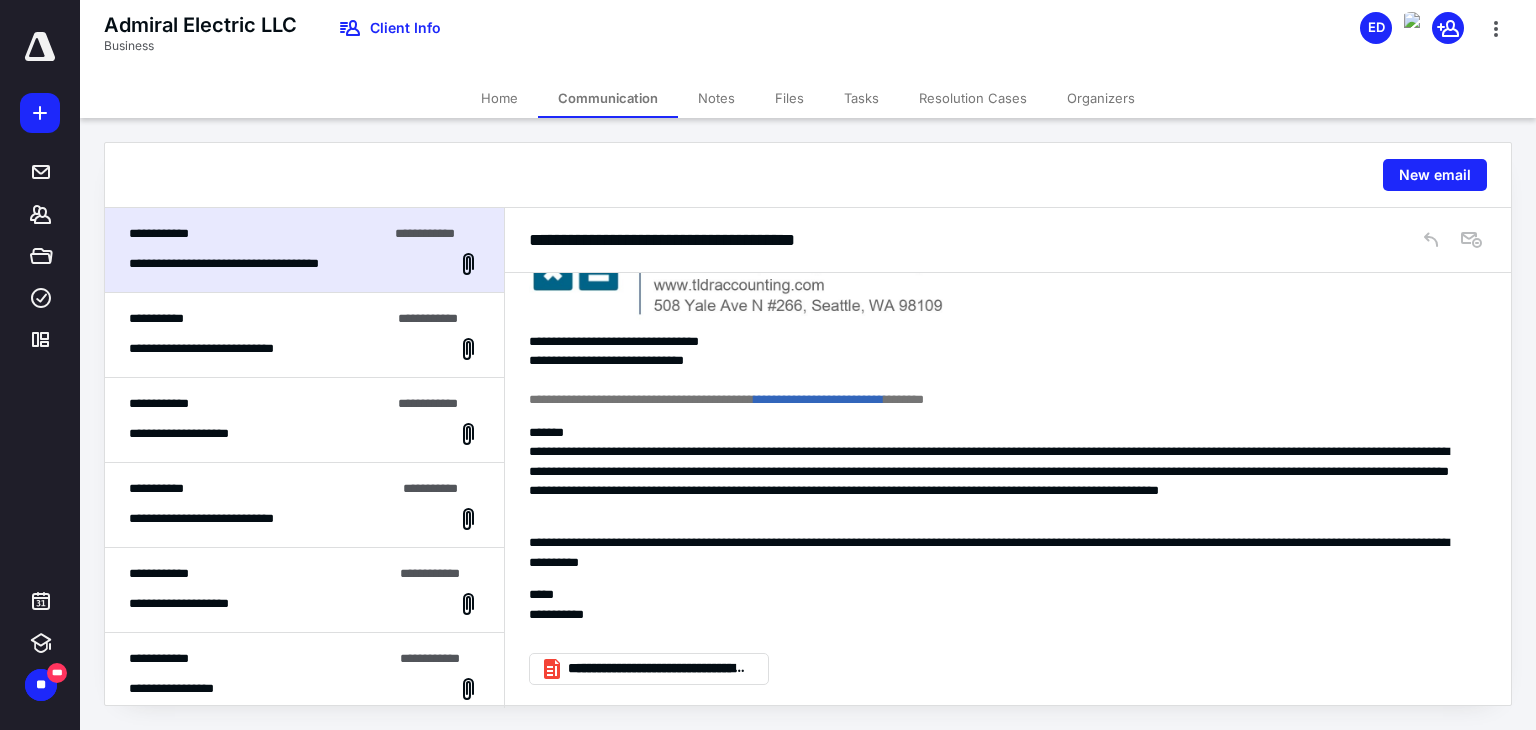click on "**********" at bounding box center [229, 349] 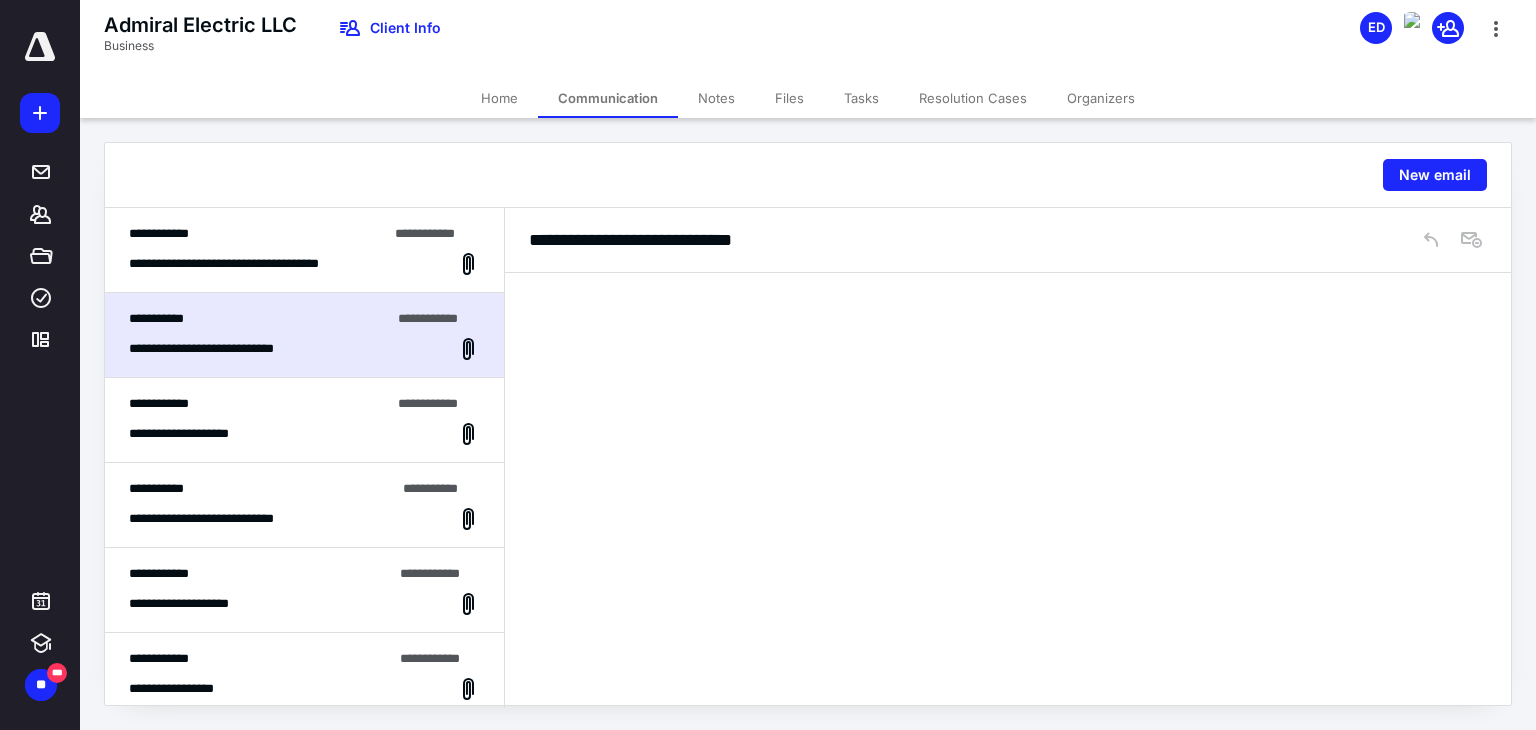 click on "**********" at bounding box center [304, 420] 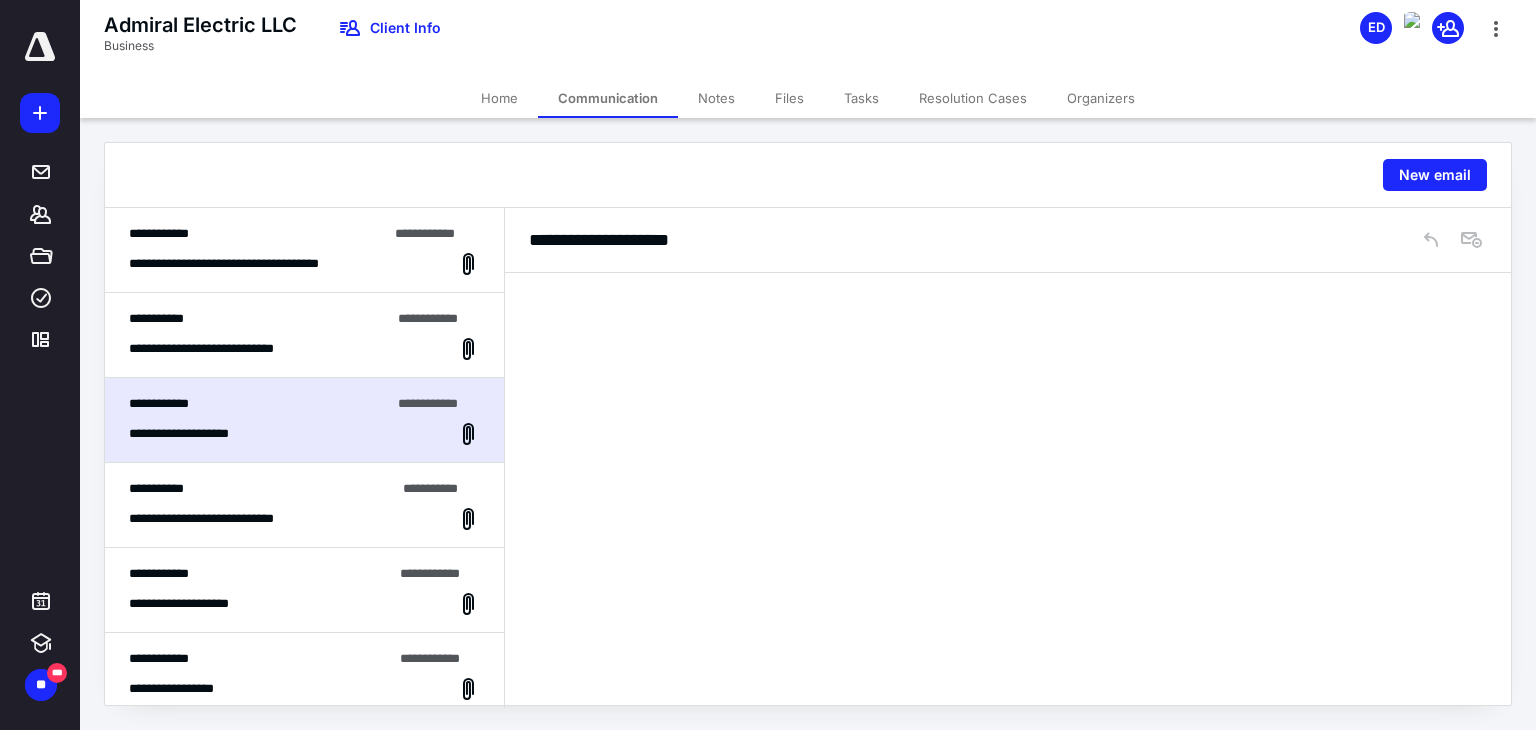 click on "Files" at bounding box center (789, 98) 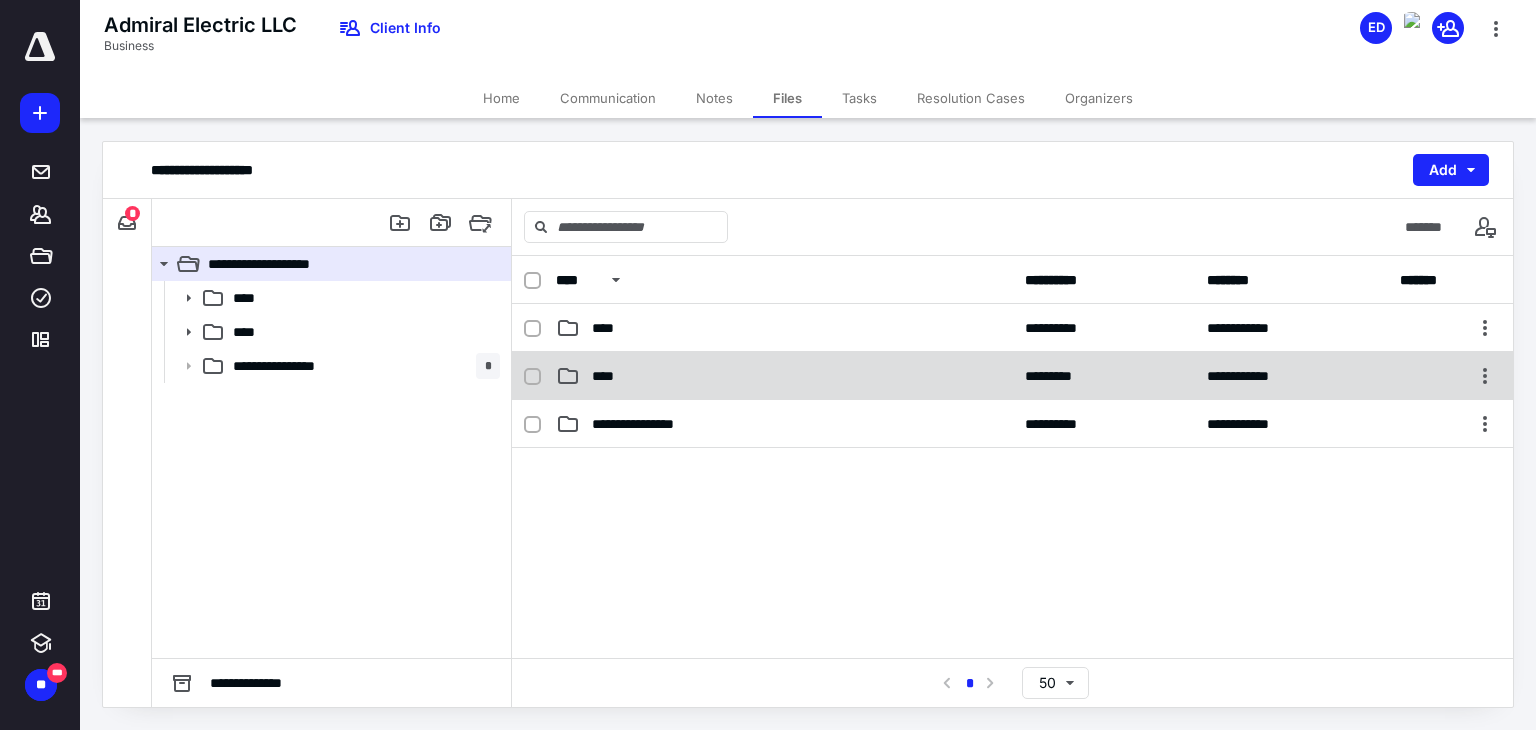 click on "****" at bounding box center (609, 376) 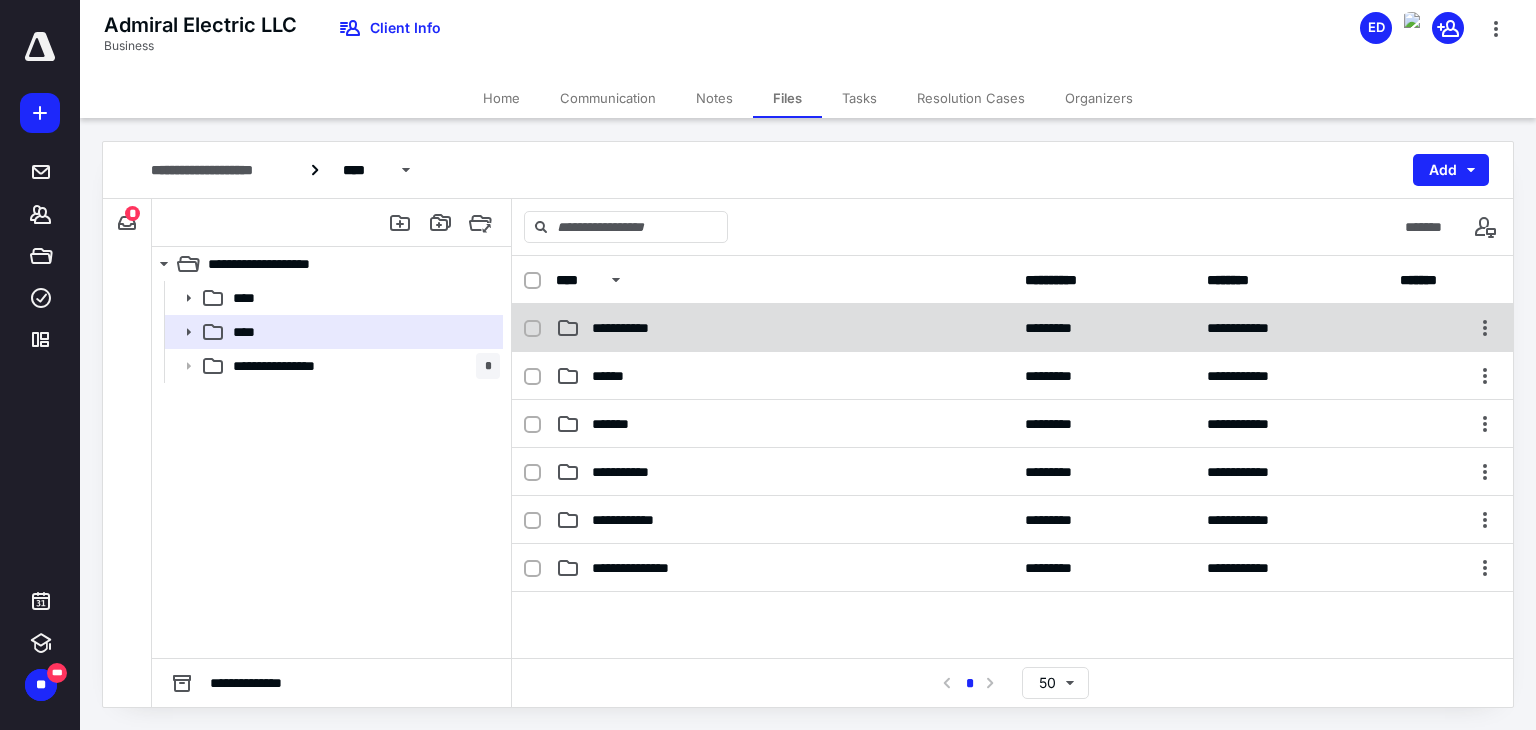 click on "**********" at bounding box center (635, 328) 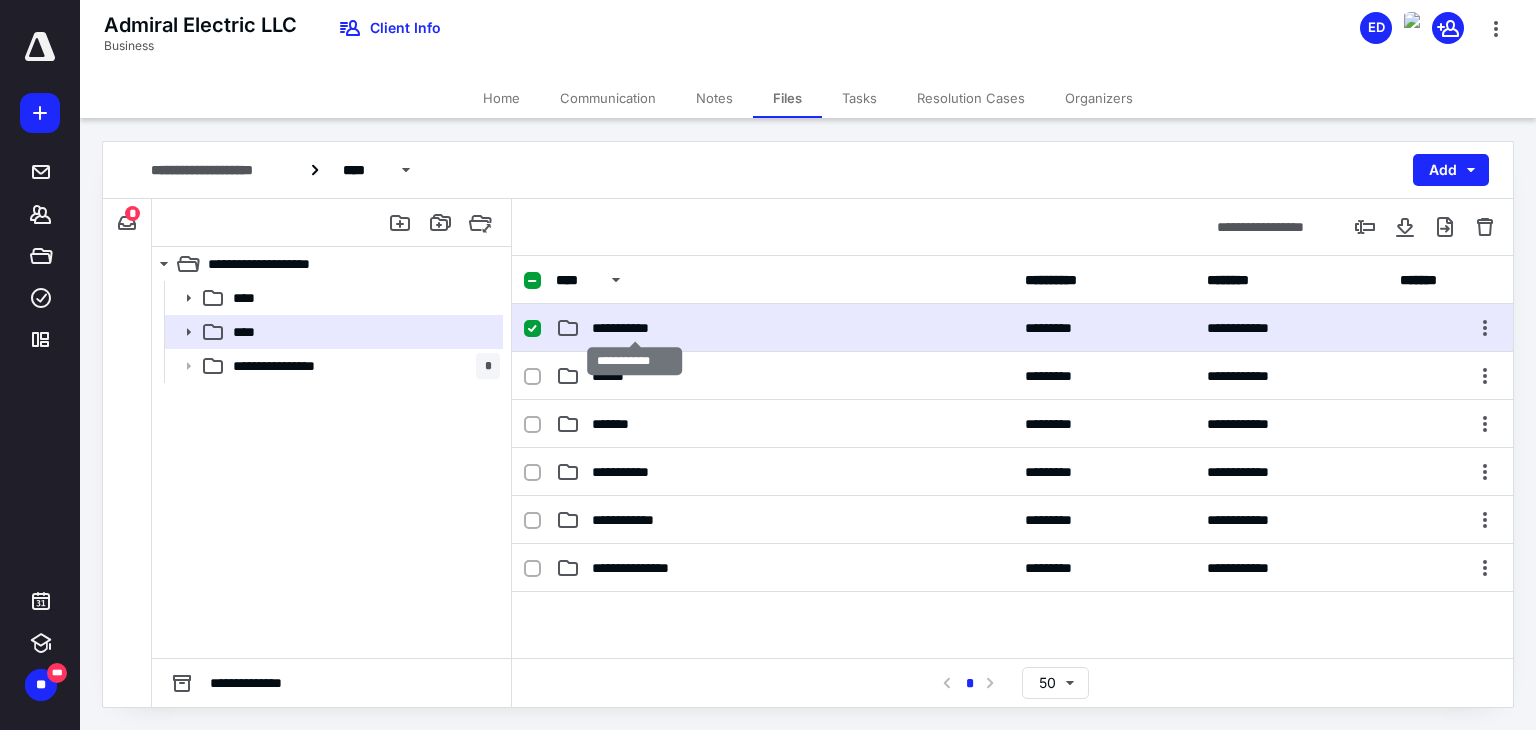 click on "**********" at bounding box center (635, 328) 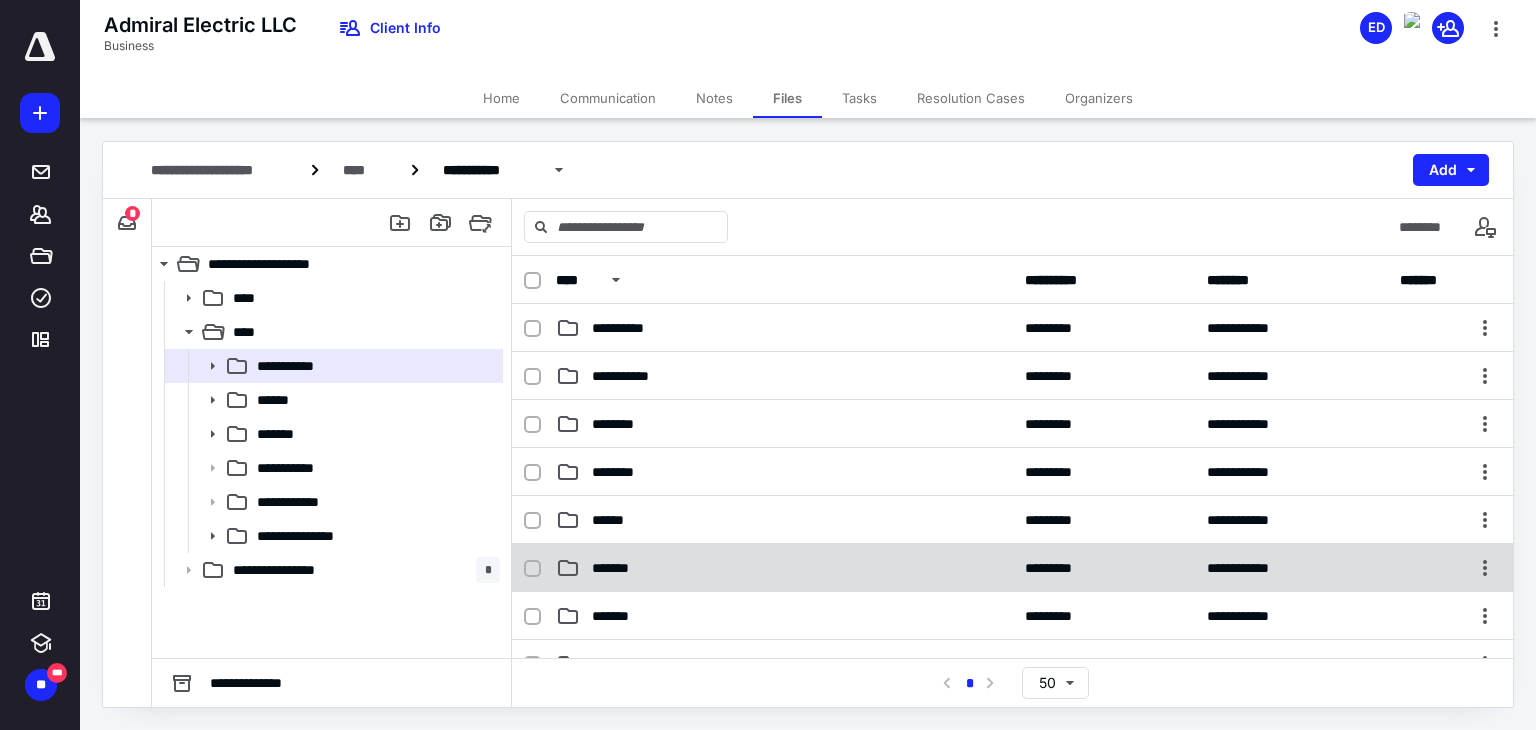 click on "*******" at bounding box center [619, 568] 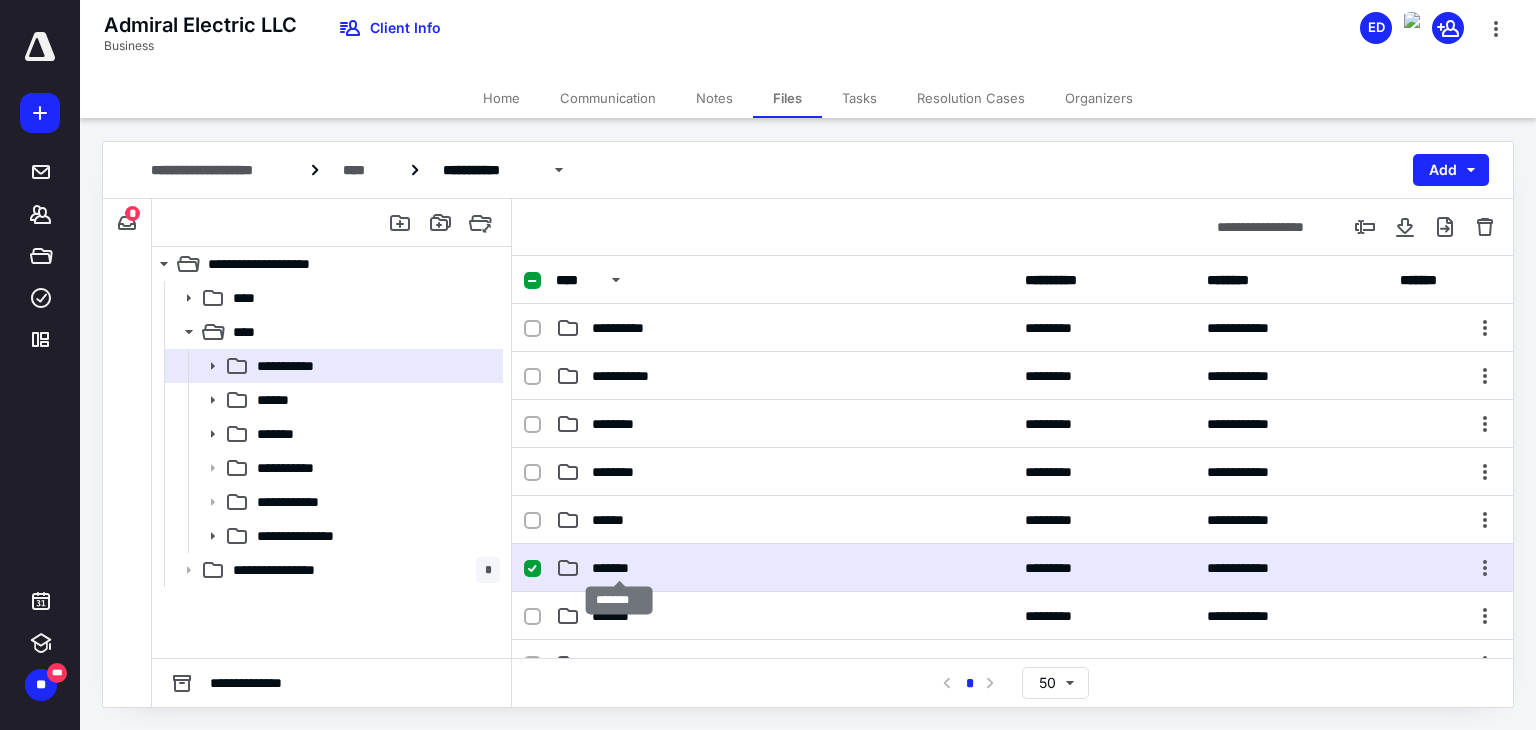click on "*******" at bounding box center [619, 568] 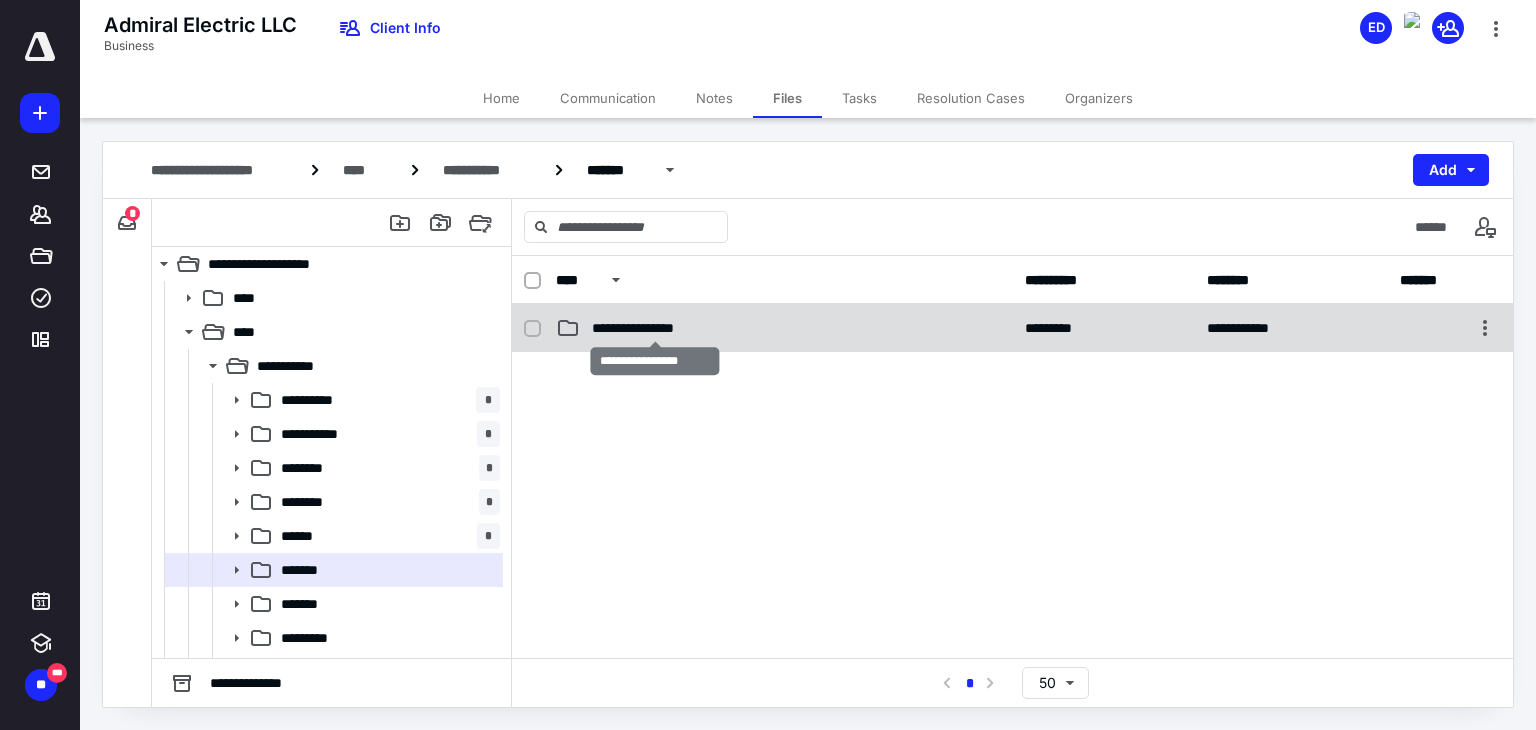 click on "**********" at bounding box center [655, 328] 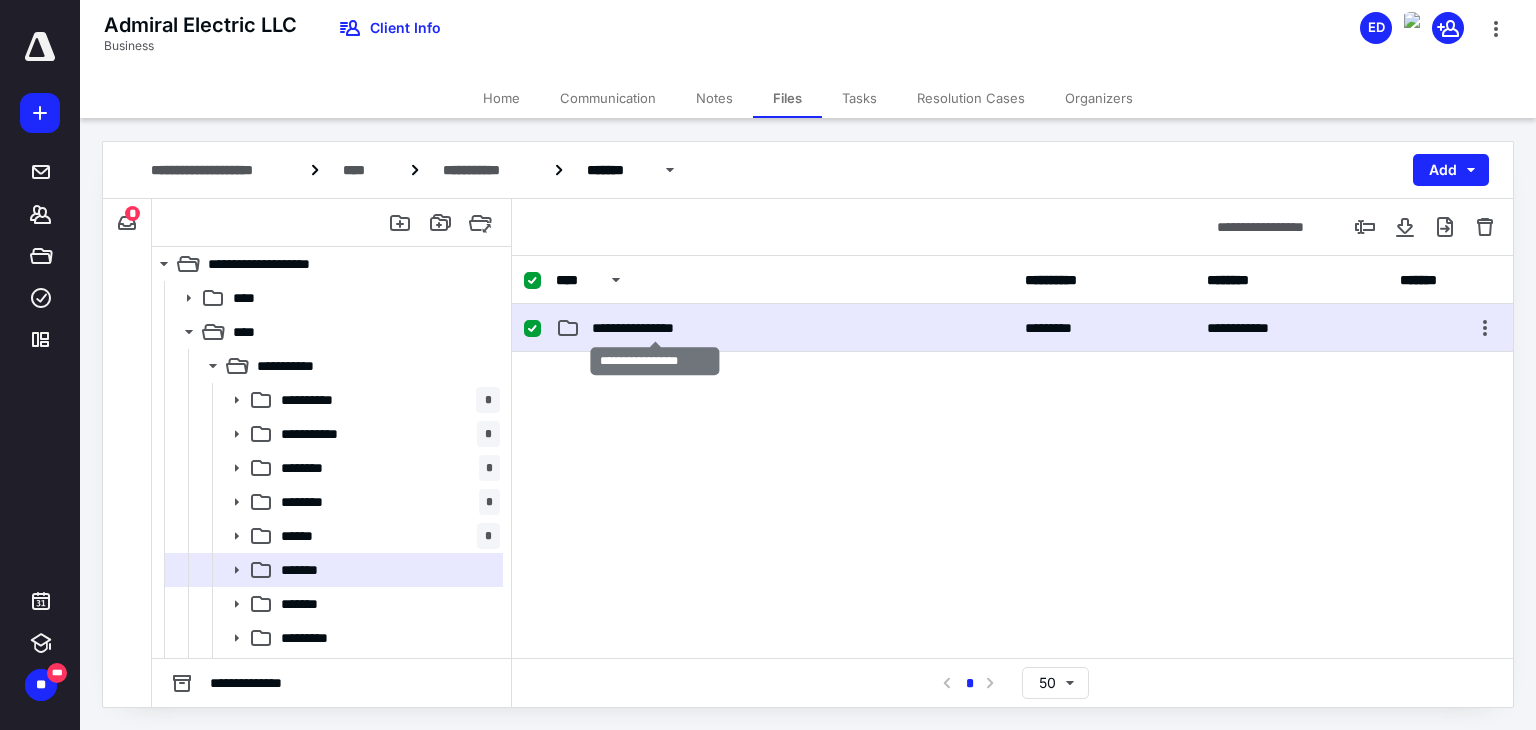 click on "**********" at bounding box center (655, 328) 